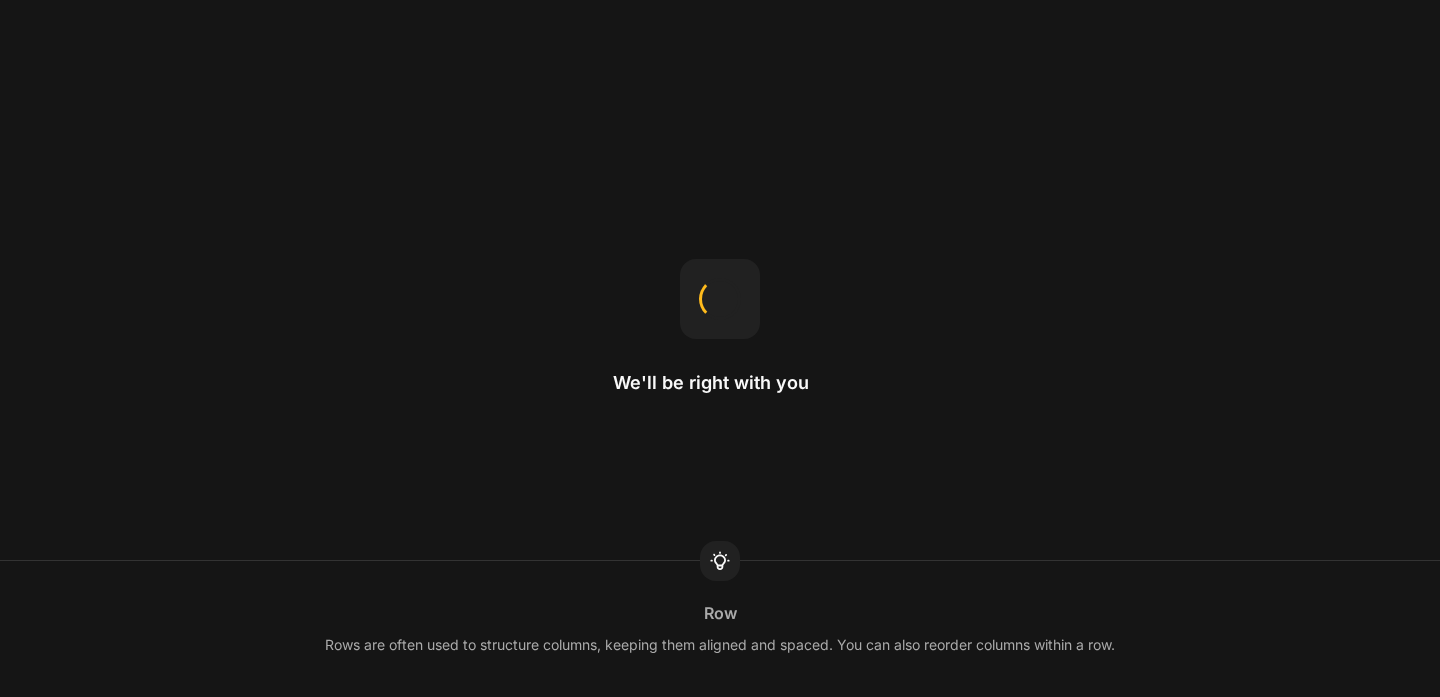 scroll, scrollTop: 0, scrollLeft: 0, axis: both 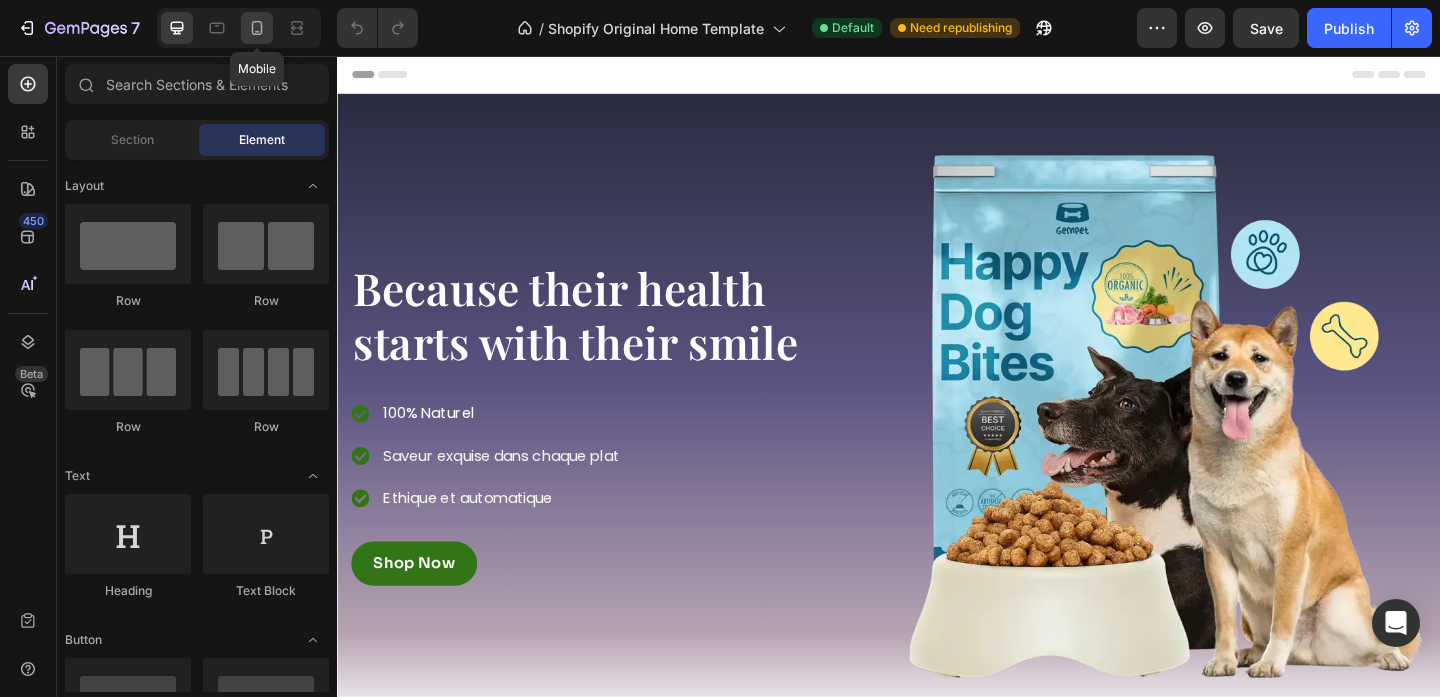click 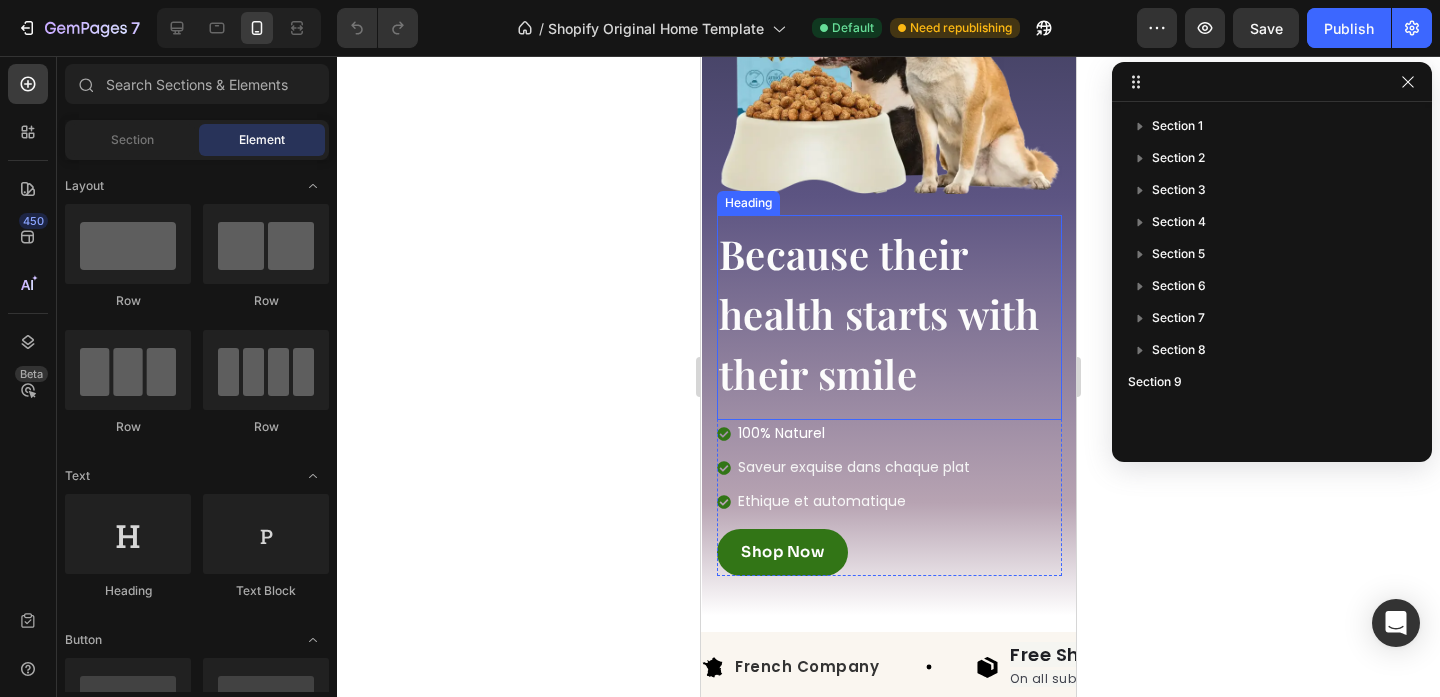 scroll, scrollTop: 402, scrollLeft: 0, axis: vertical 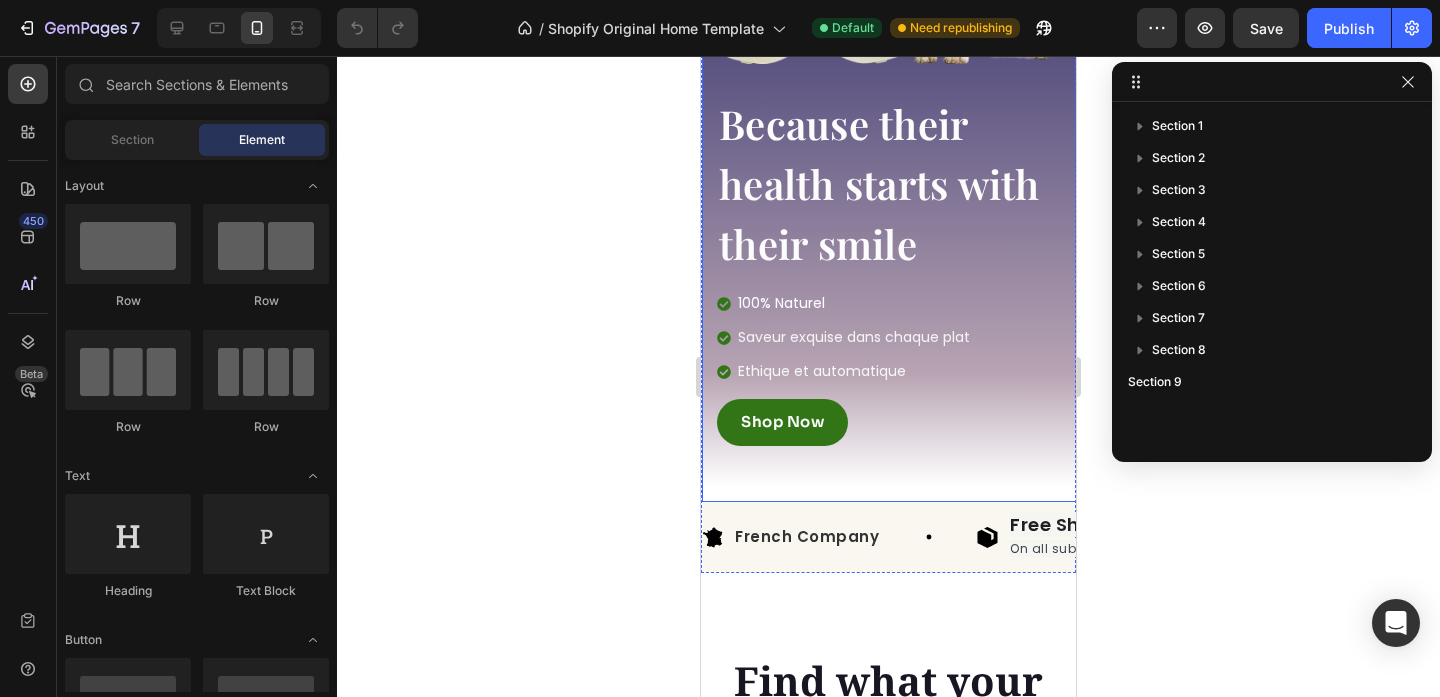 click on "Because their health starts with their smile Heading 100% Naturel Saveur exquise dans chaque plat Ethique et automatique Item list Shop Now Button Row Image Row Row" at bounding box center (889, 98) 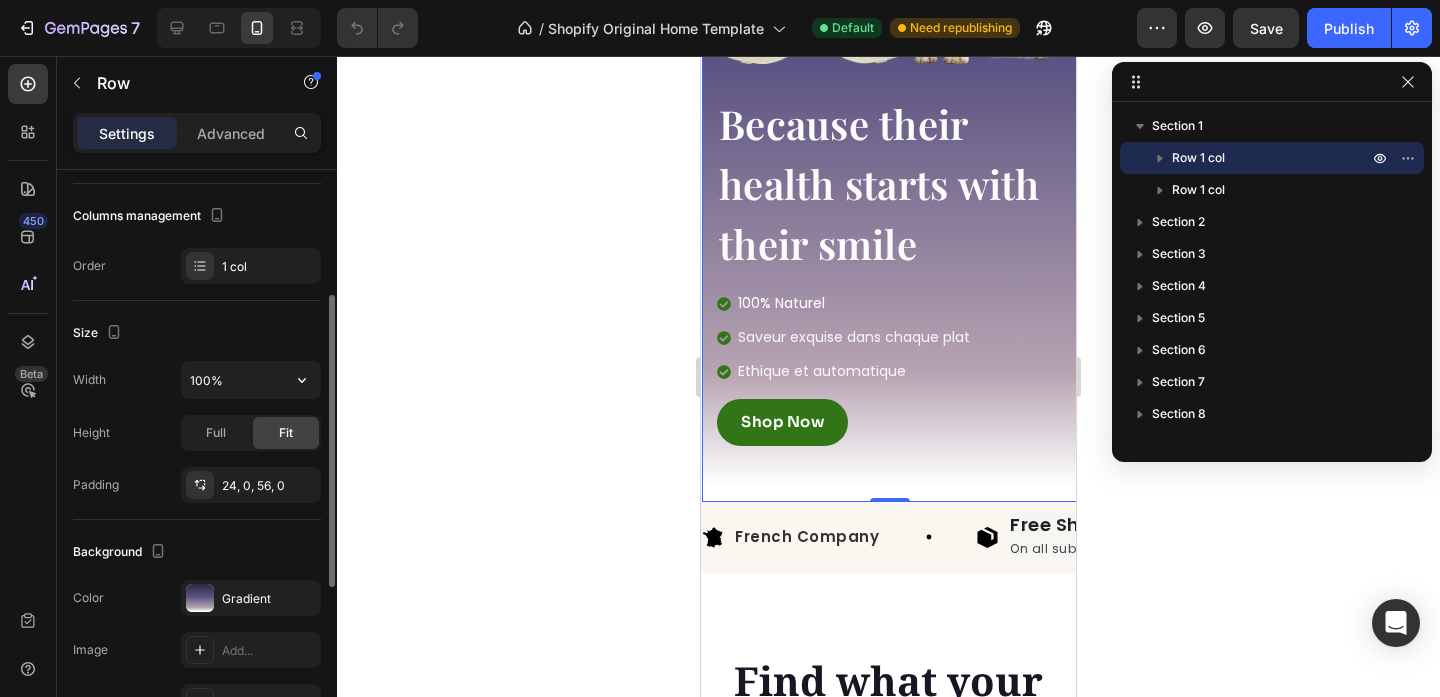 scroll, scrollTop: 249, scrollLeft: 0, axis: vertical 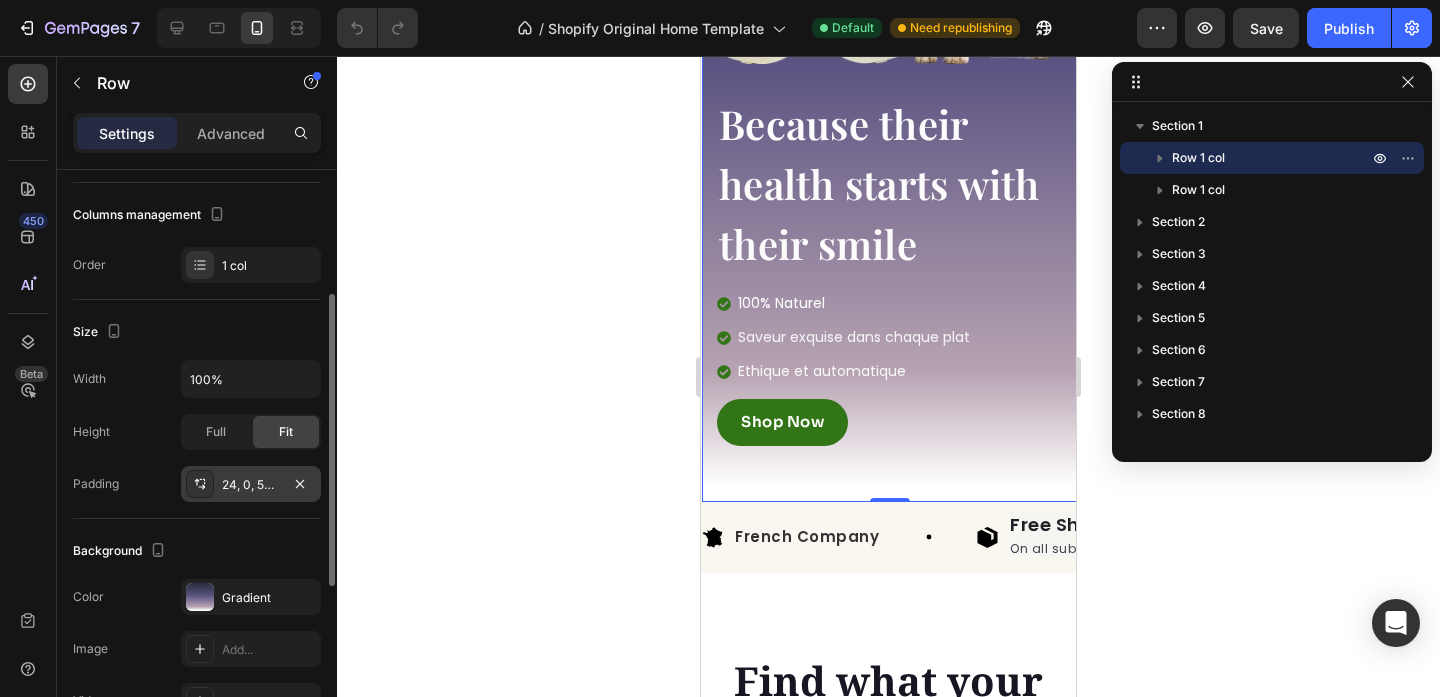 click on "24, 0, 56, 0" at bounding box center (251, 485) 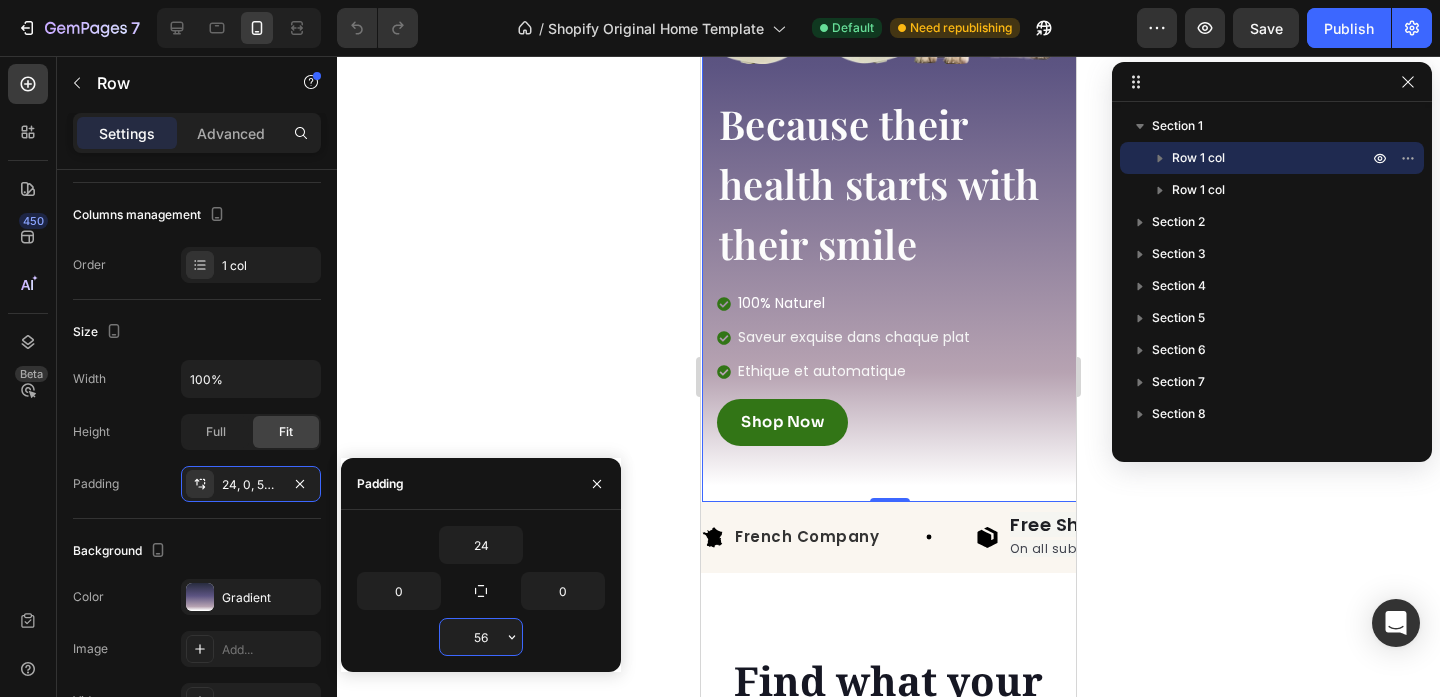 click on "56" at bounding box center (481, 637) 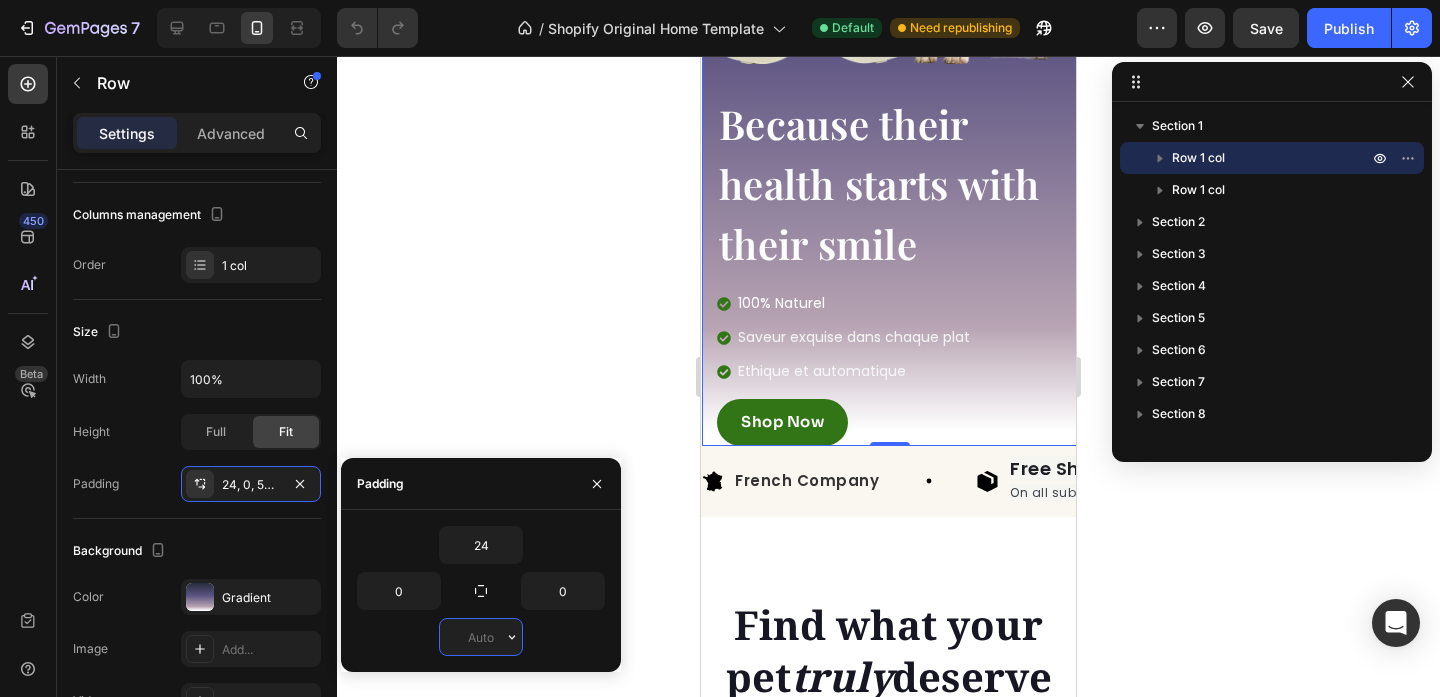 type on "56" 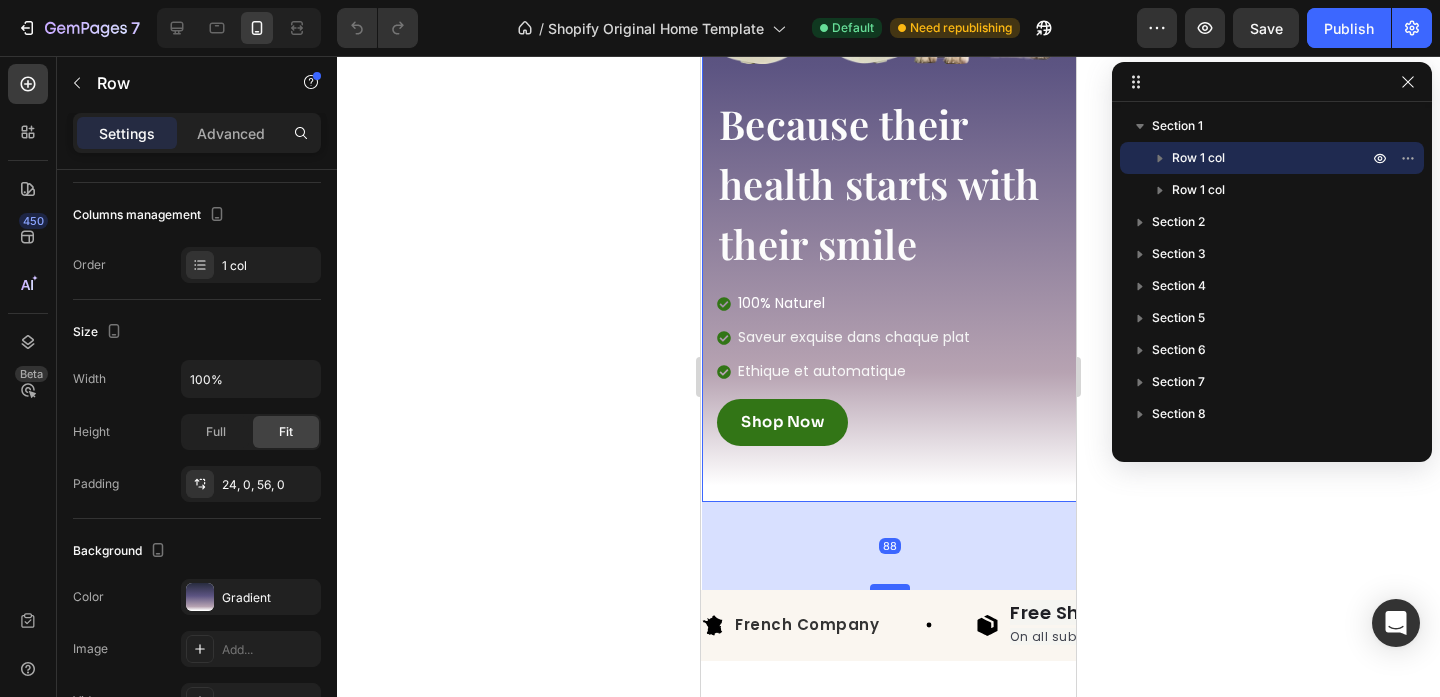 drag, startPoint x: 881, startPoint y: 498, endPoint x: 880, endPoint y: 583, distance: 85.00588 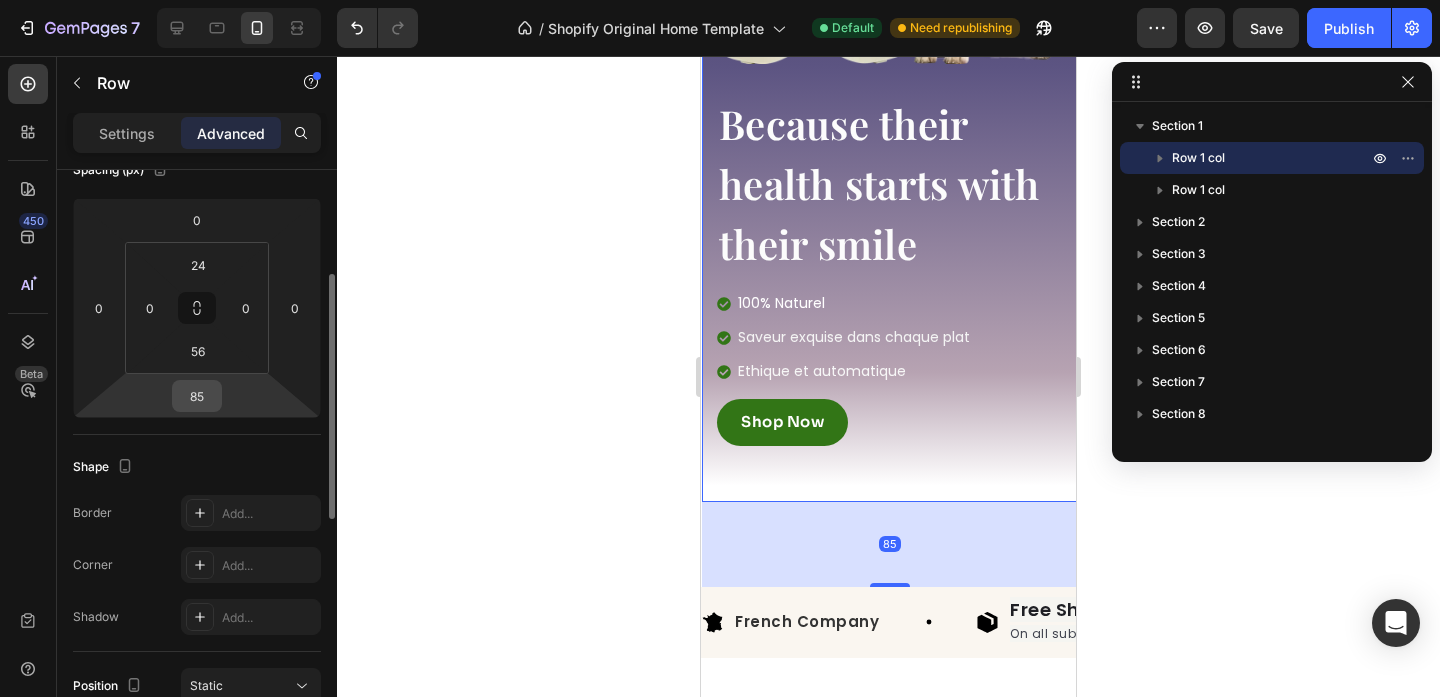 click on "85" at bounding box center (197, 396) 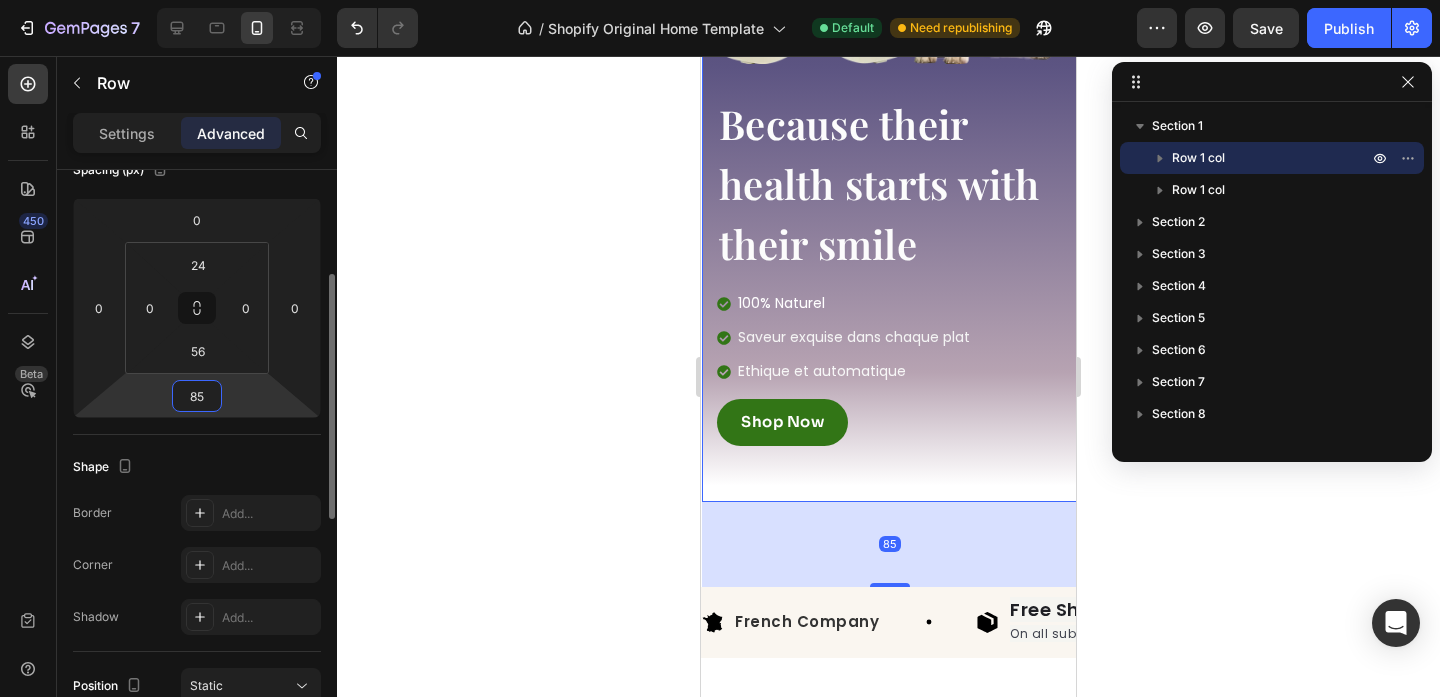 click on "85" at bounding box center [197, 396] 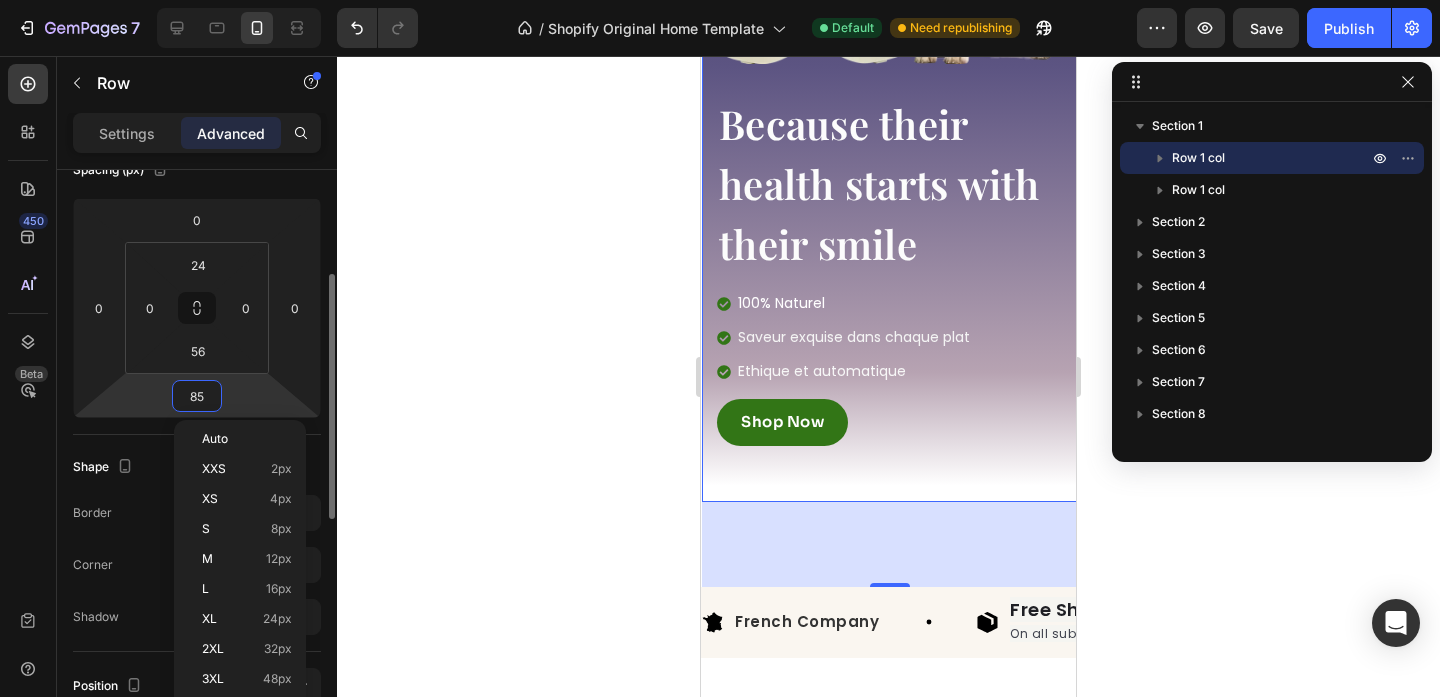 type 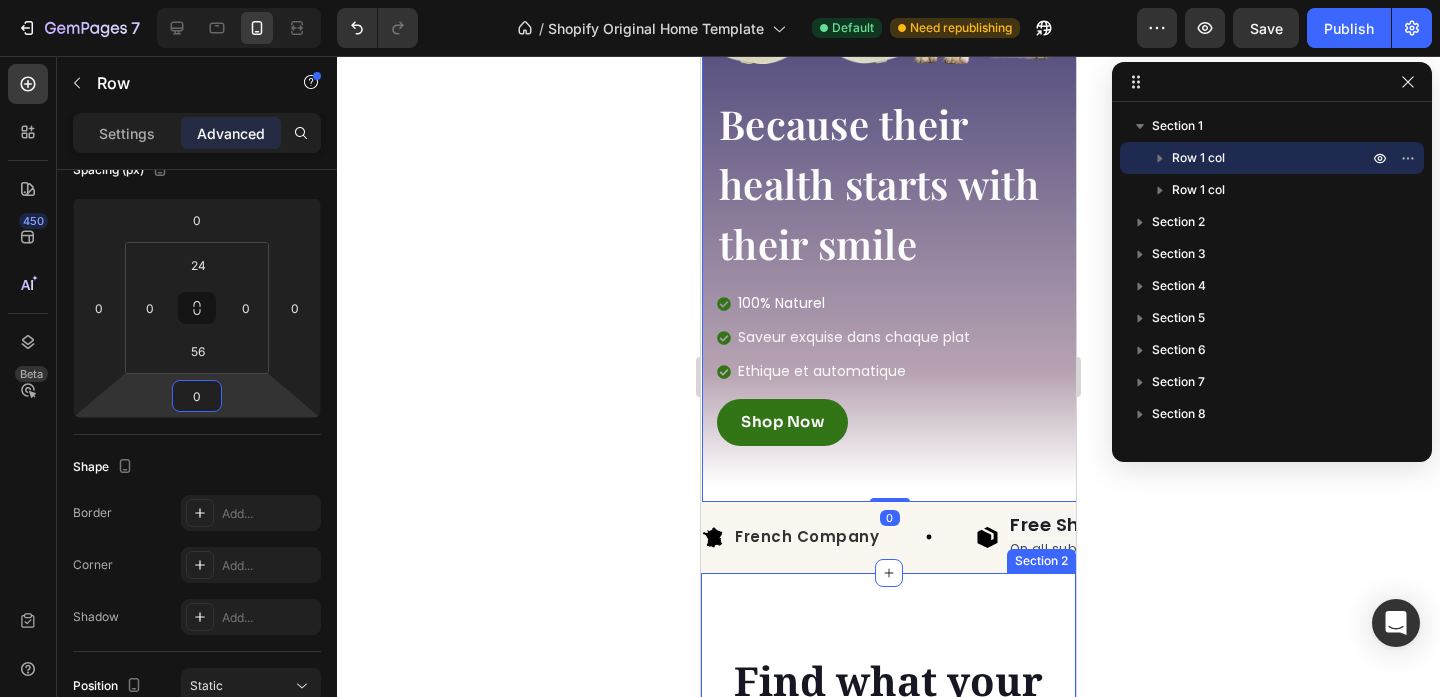 click 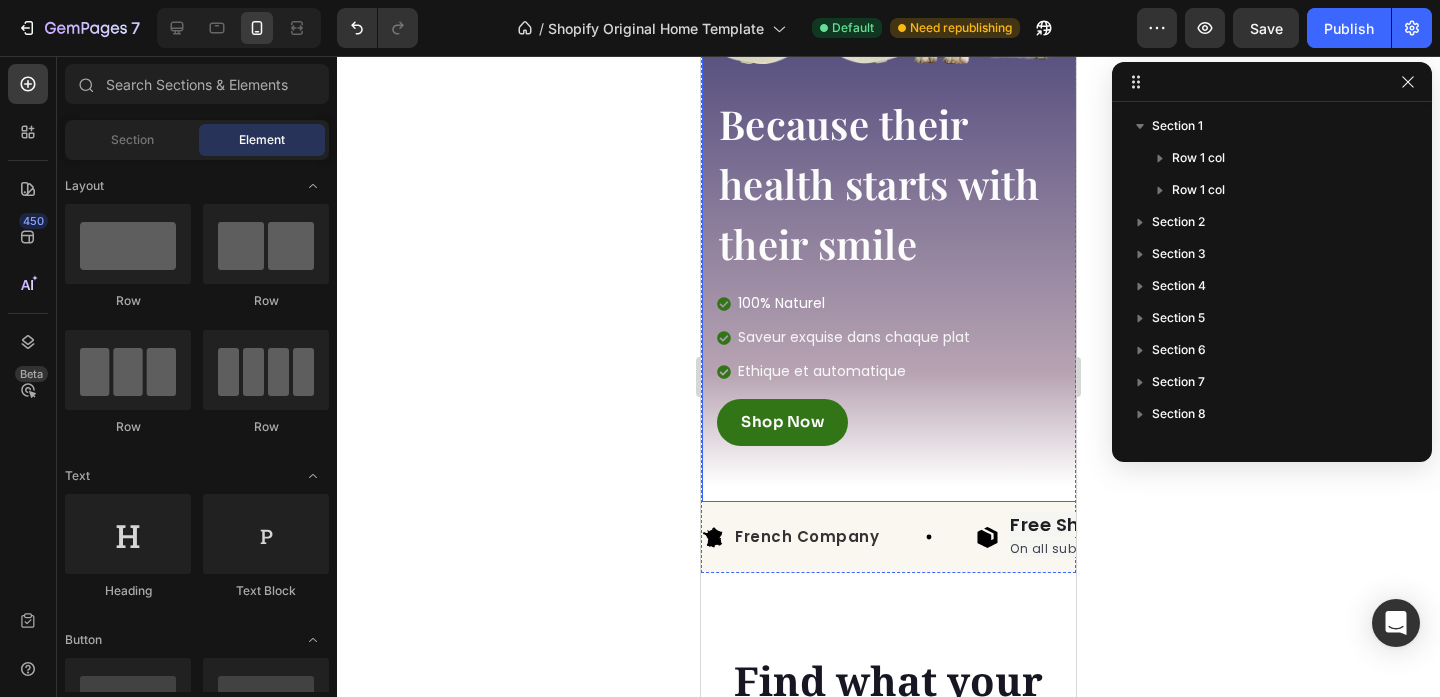 click on "Because their health starts with their smile Heading 100% Naturel Saveur exquise dans chaque plat Ethique et automatique Item list Shop Now Button Row Image Row Row" at bounding box center (889, 98) 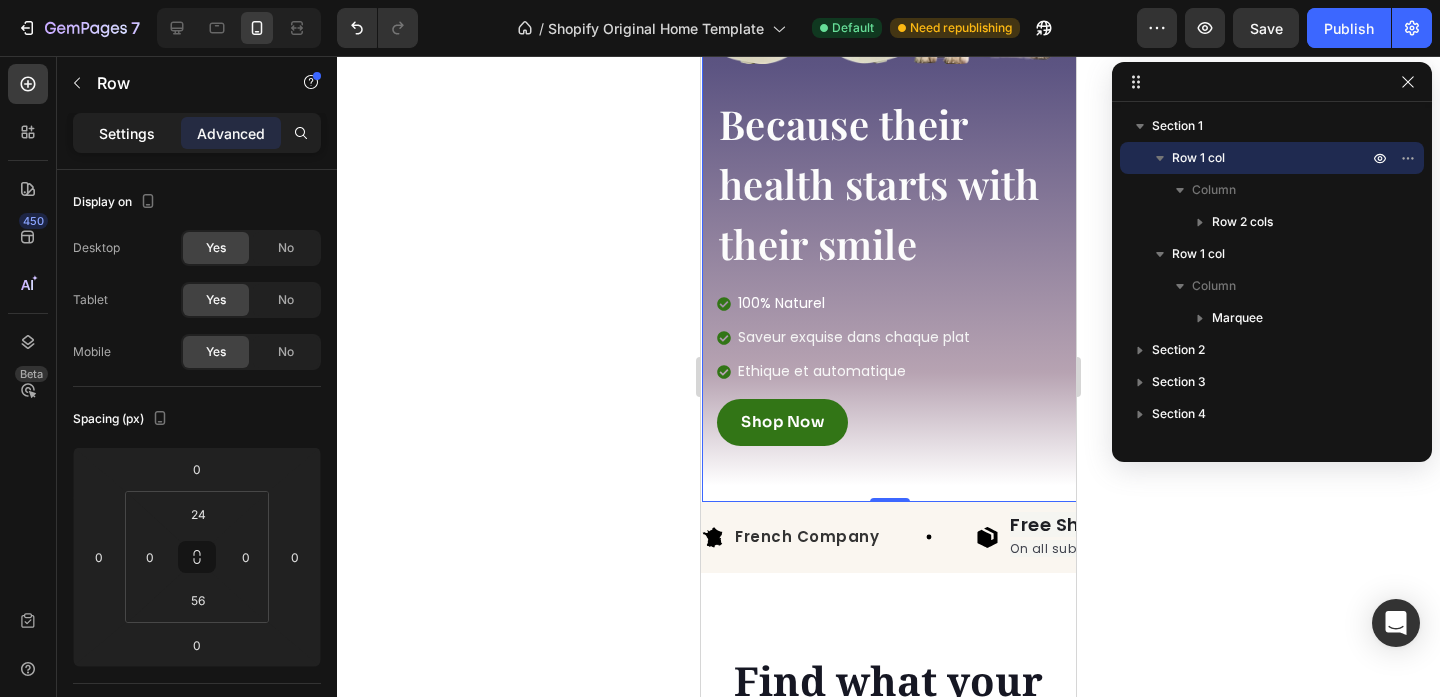 click on "Settings" at bounding box center (127, 133) 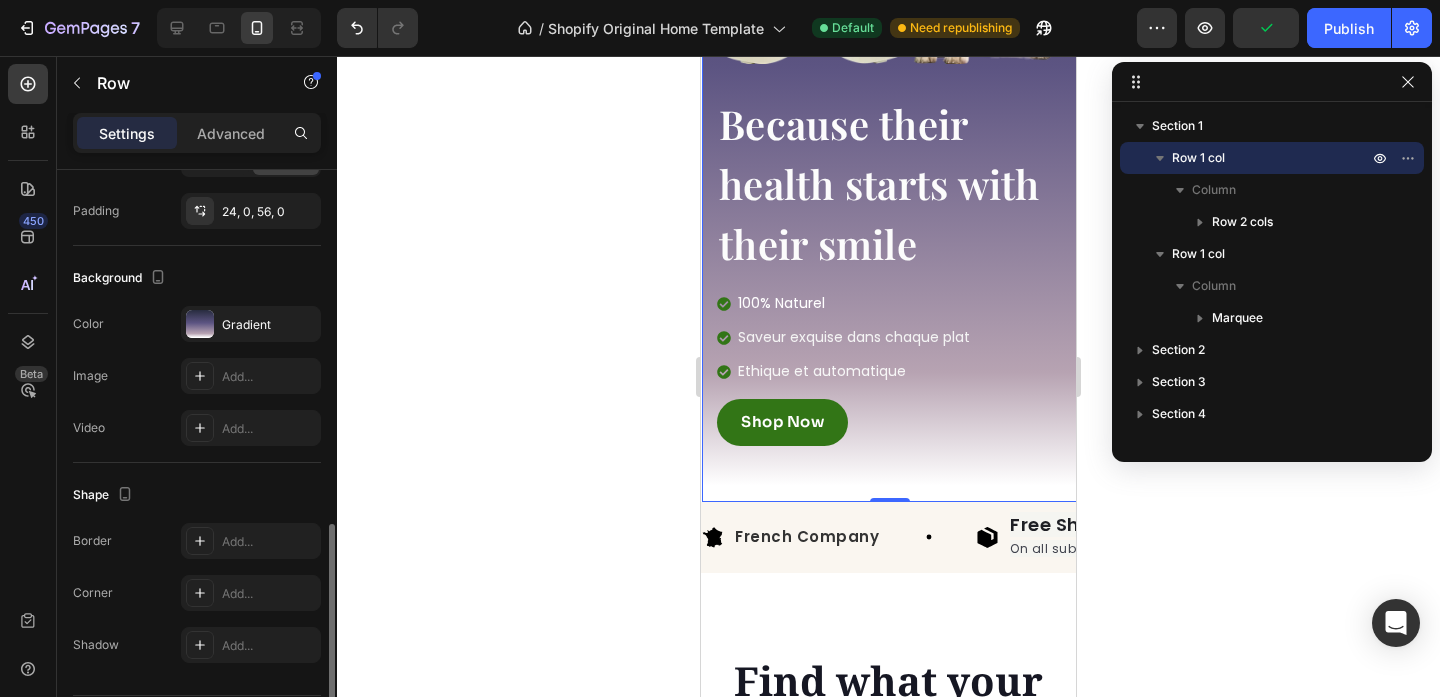 scroll, scrollTop: 584, scrollLeft: 0, axis: vertical 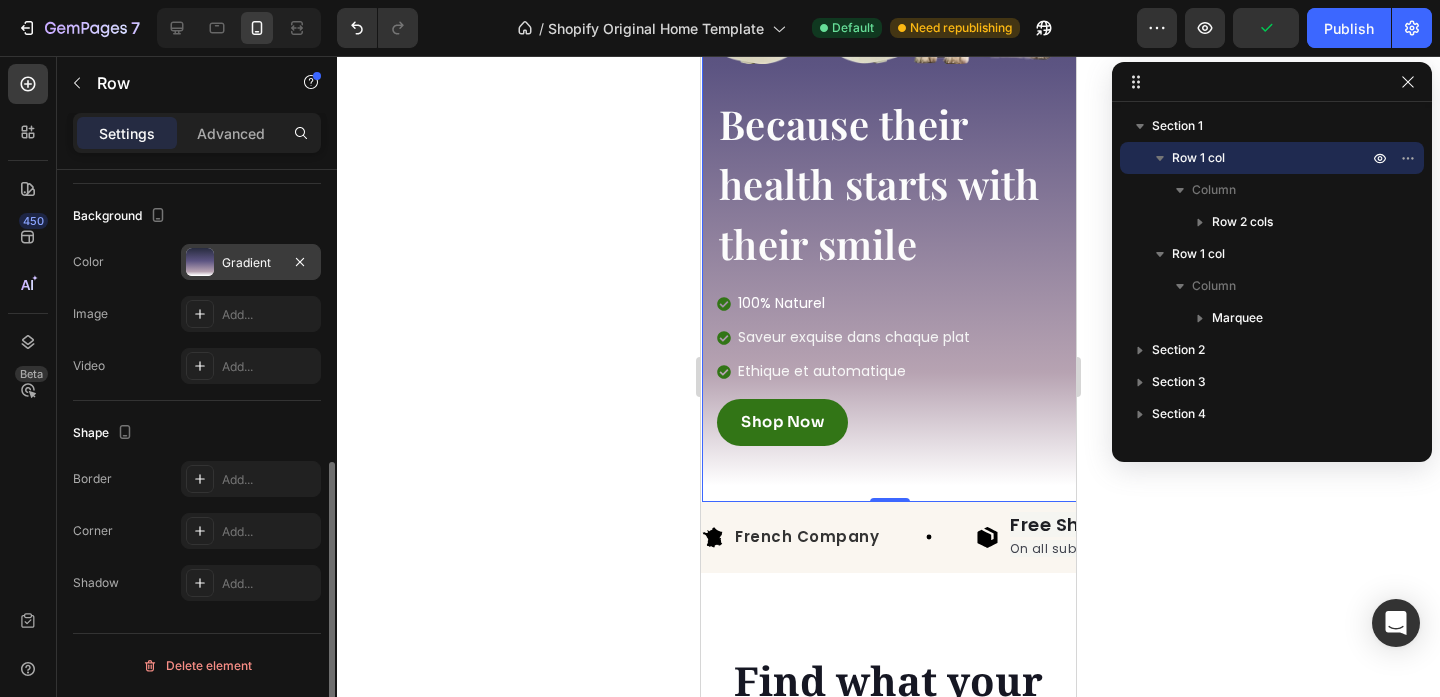 click on "Gradient" at bounding box center [251, 263] 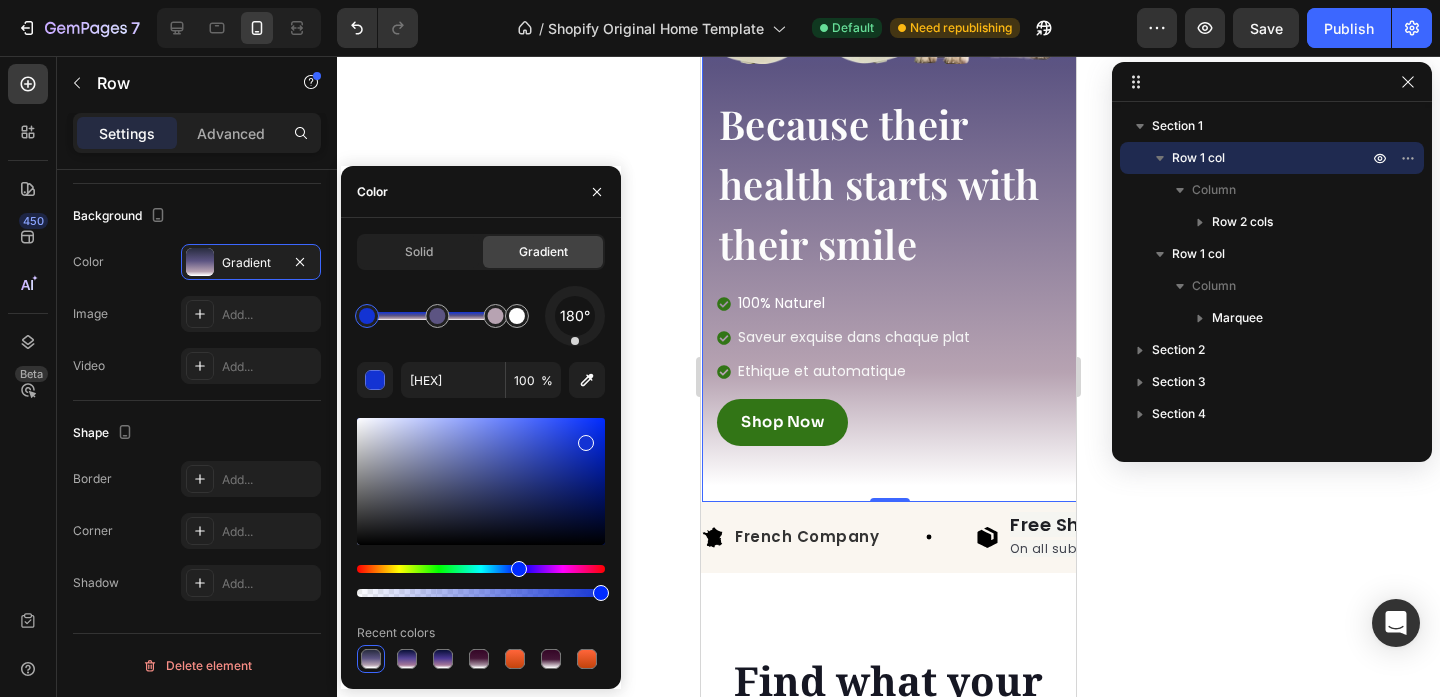type on "002AFF" 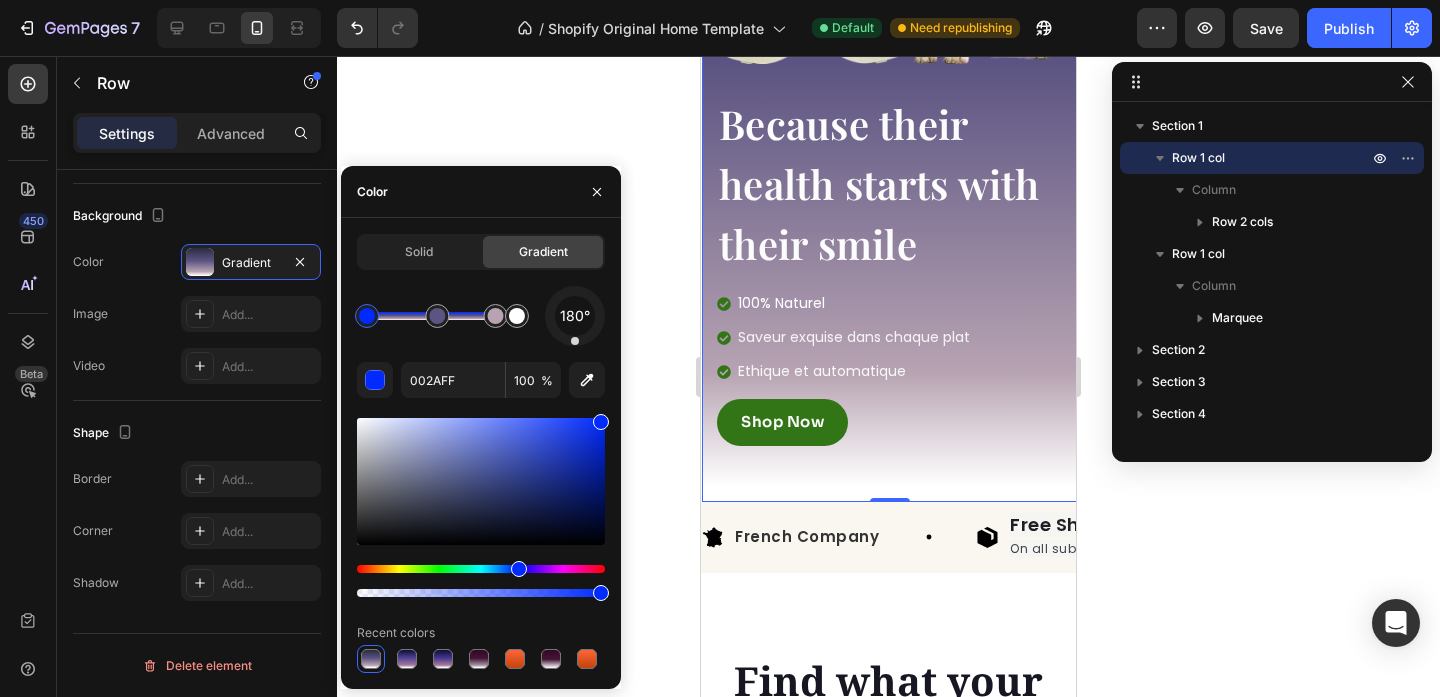 drag, startPoint x: 519, startPoint y: 486, endPoint x: 608, endPoint y: 409, distance: 117.68602 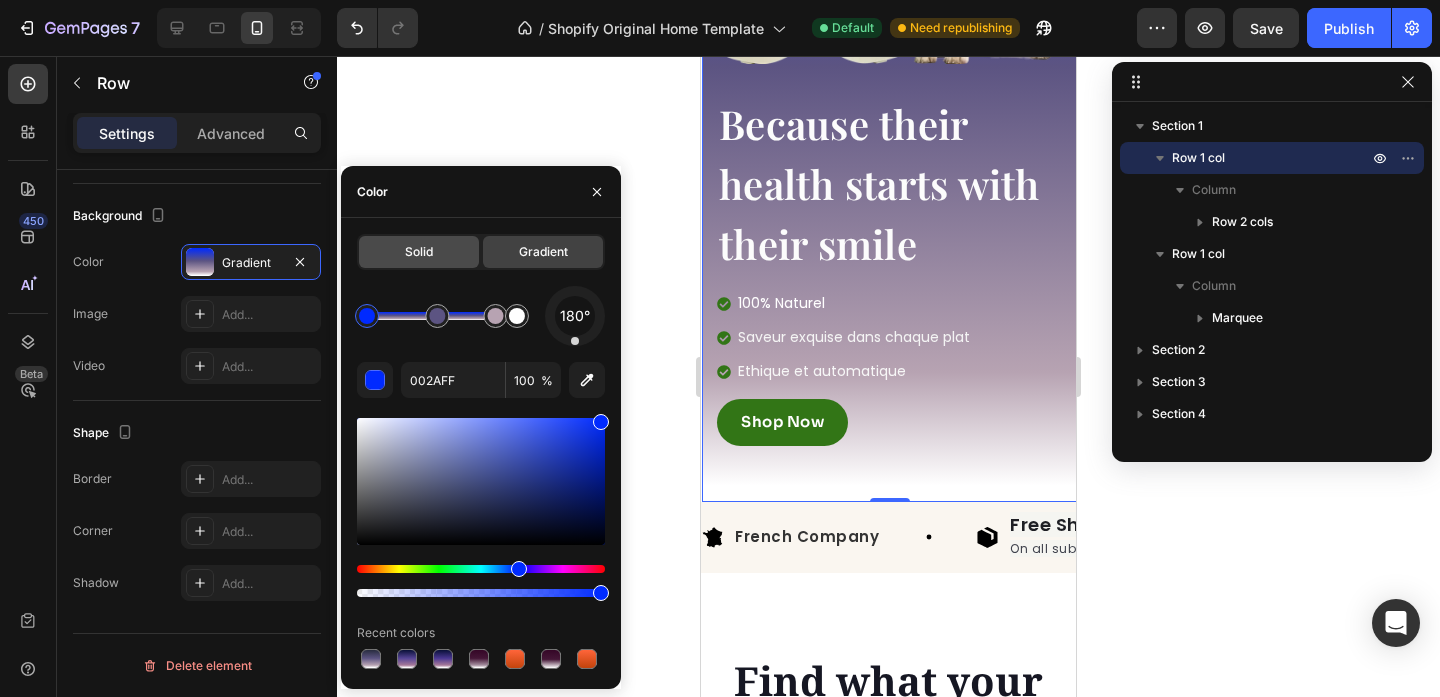 click on "Solid" 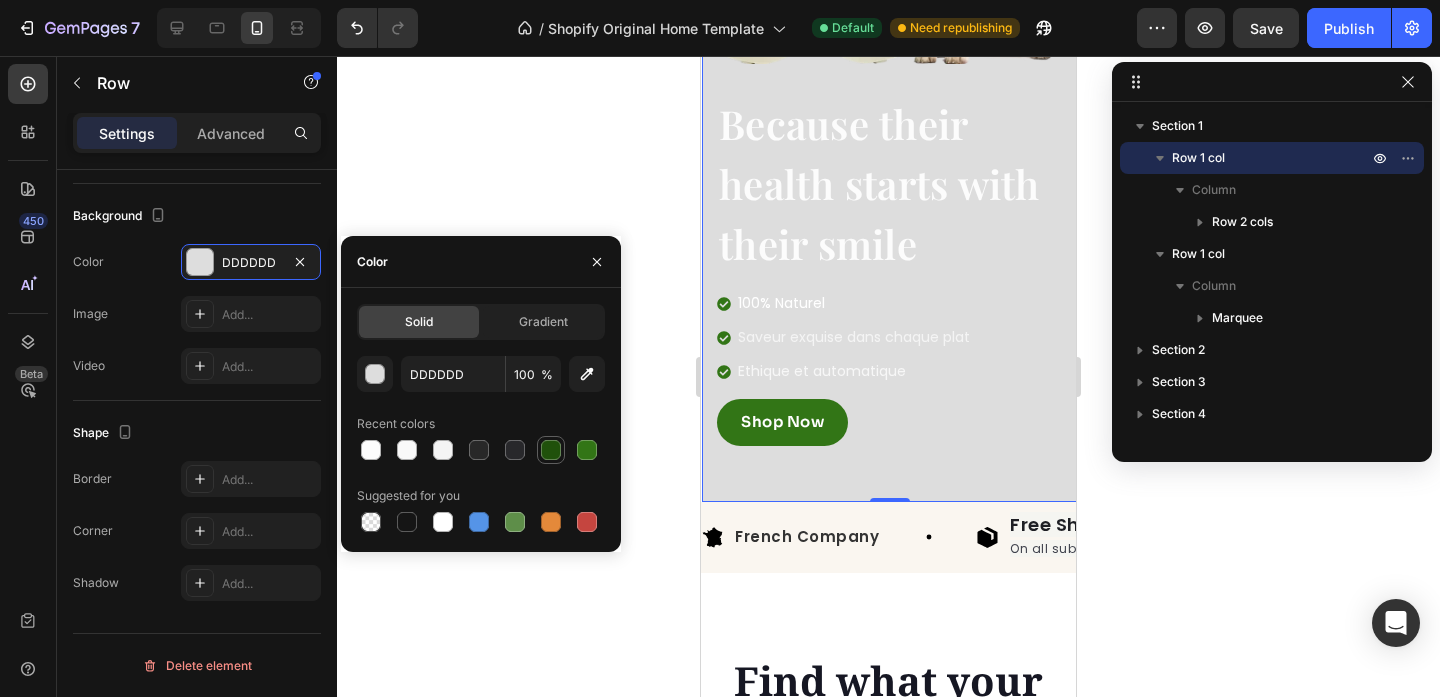 click at bounding box center (551, 450) 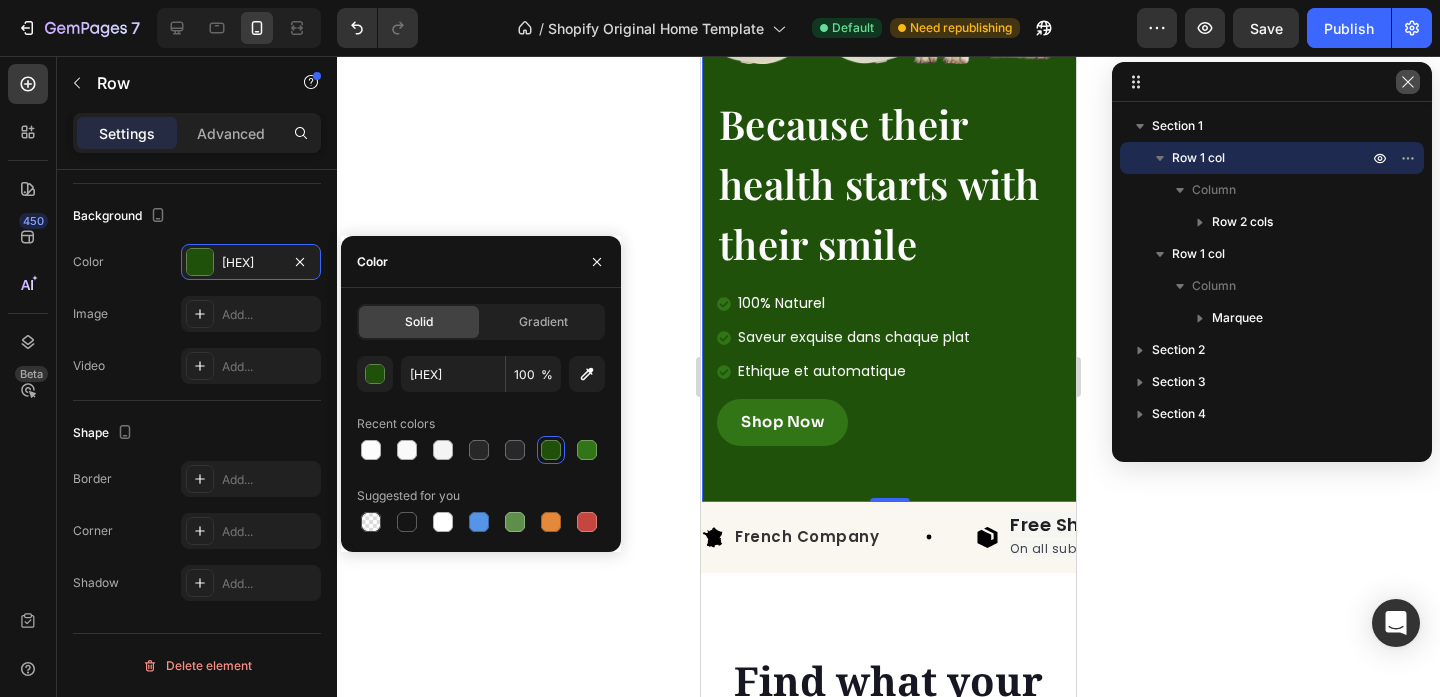 click 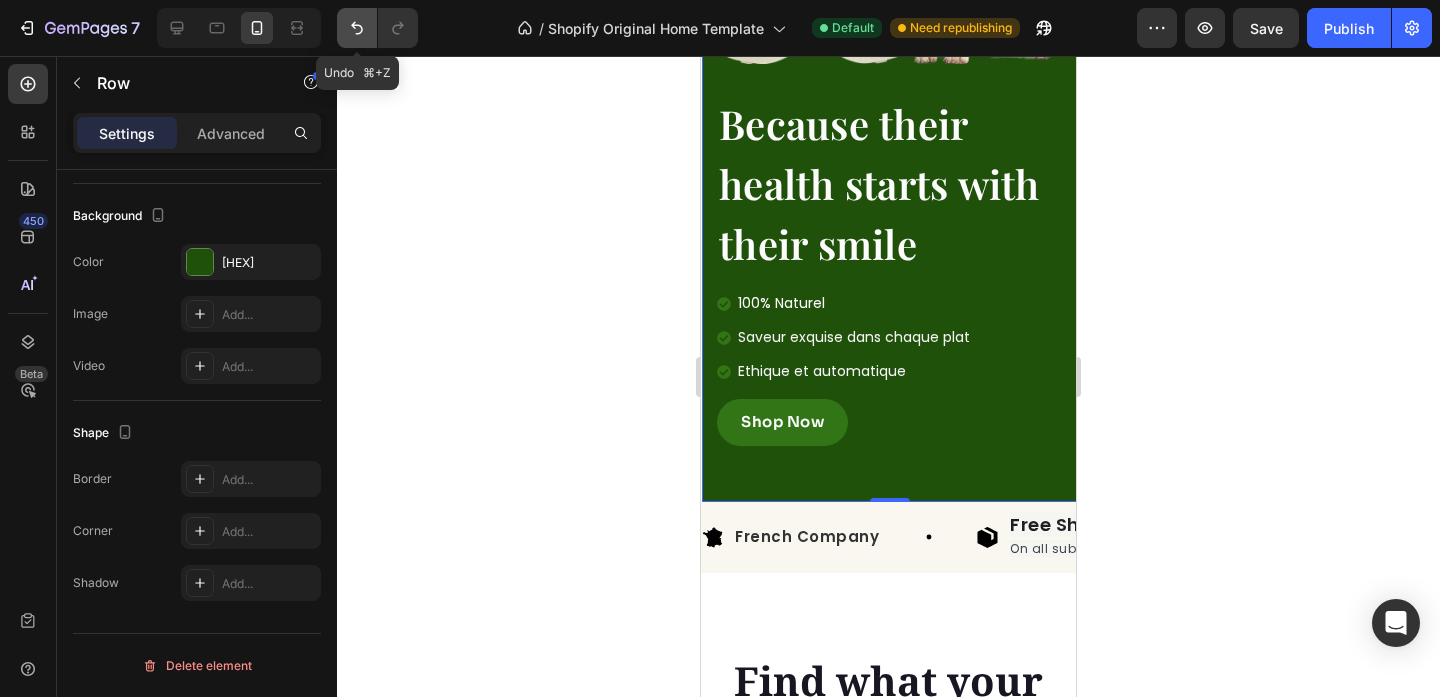 click 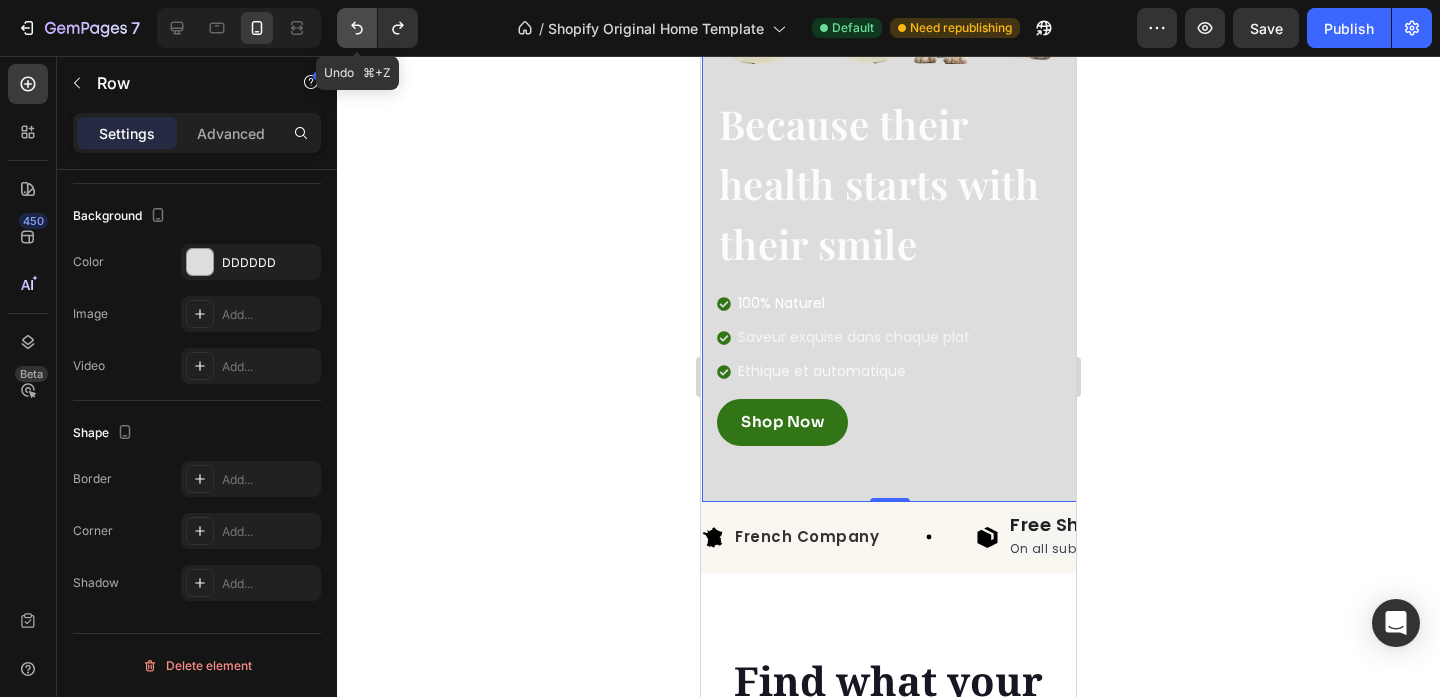 click 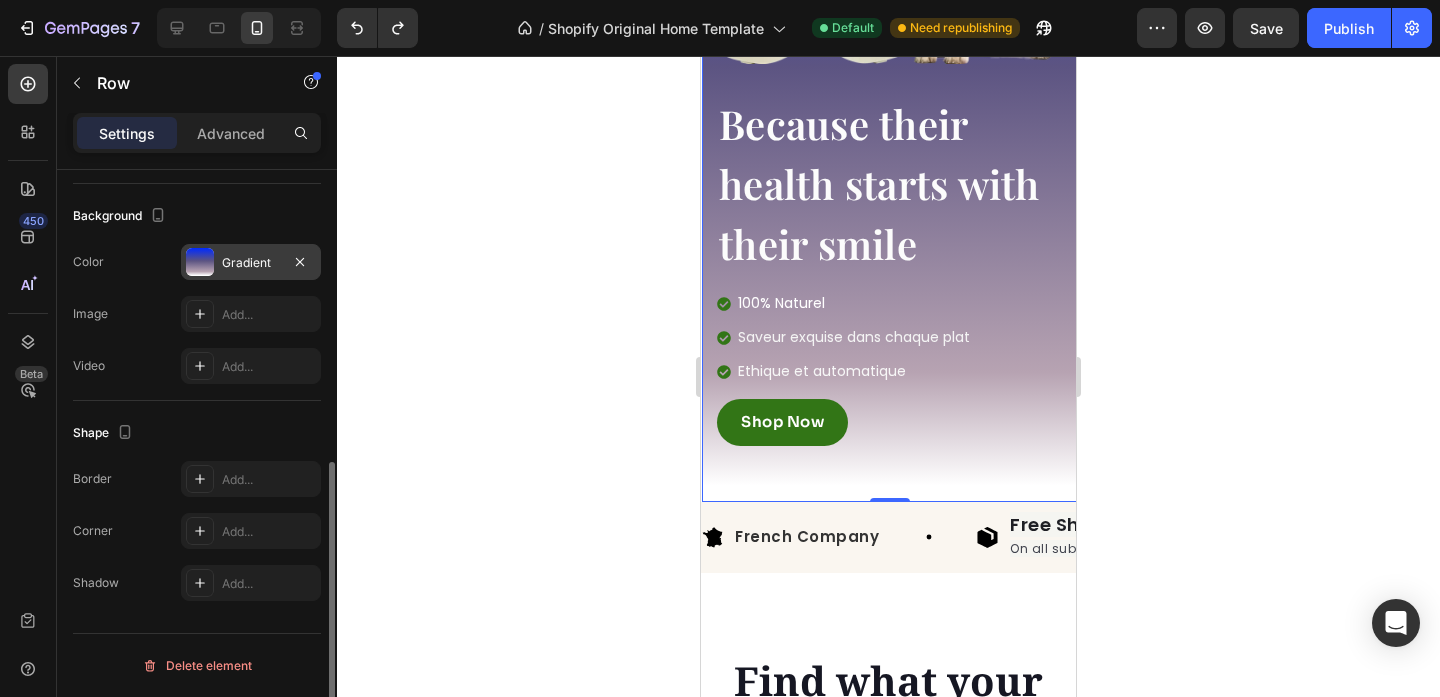 click on "Gradient" at bounding box center (251, 263) 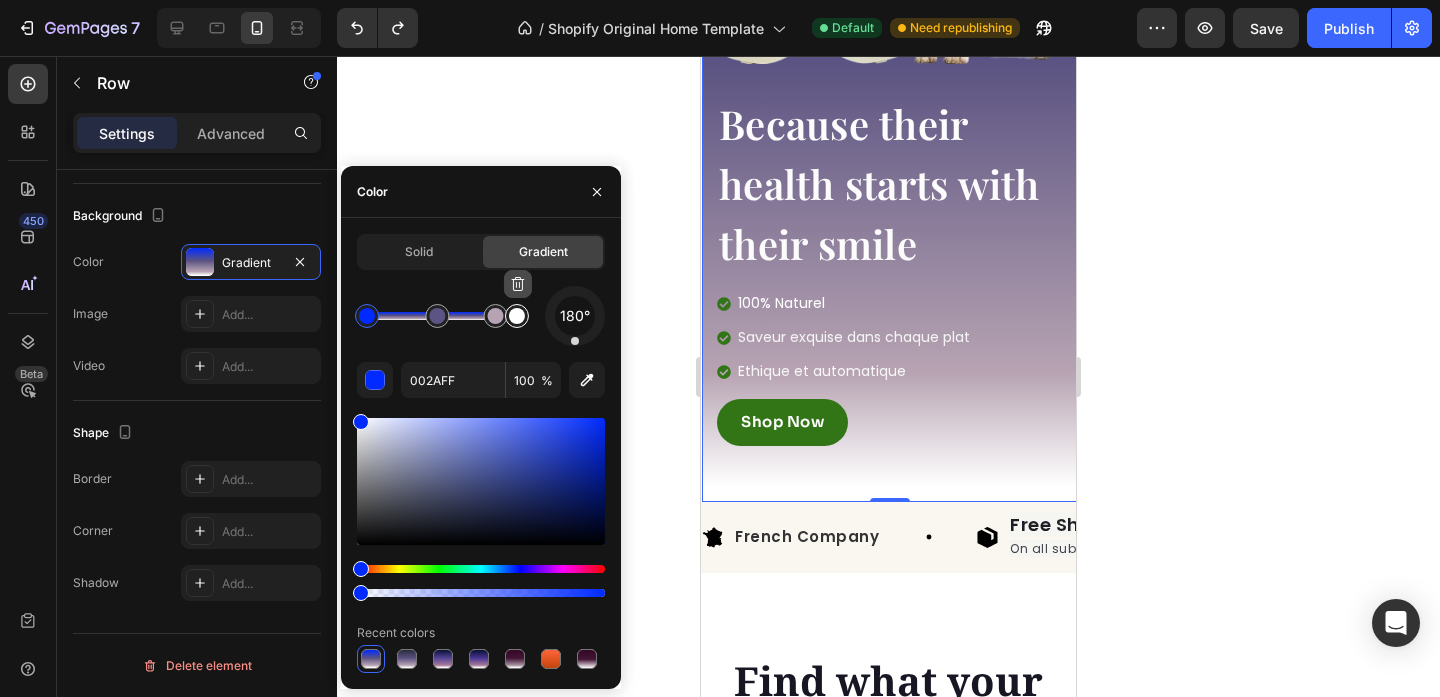 click 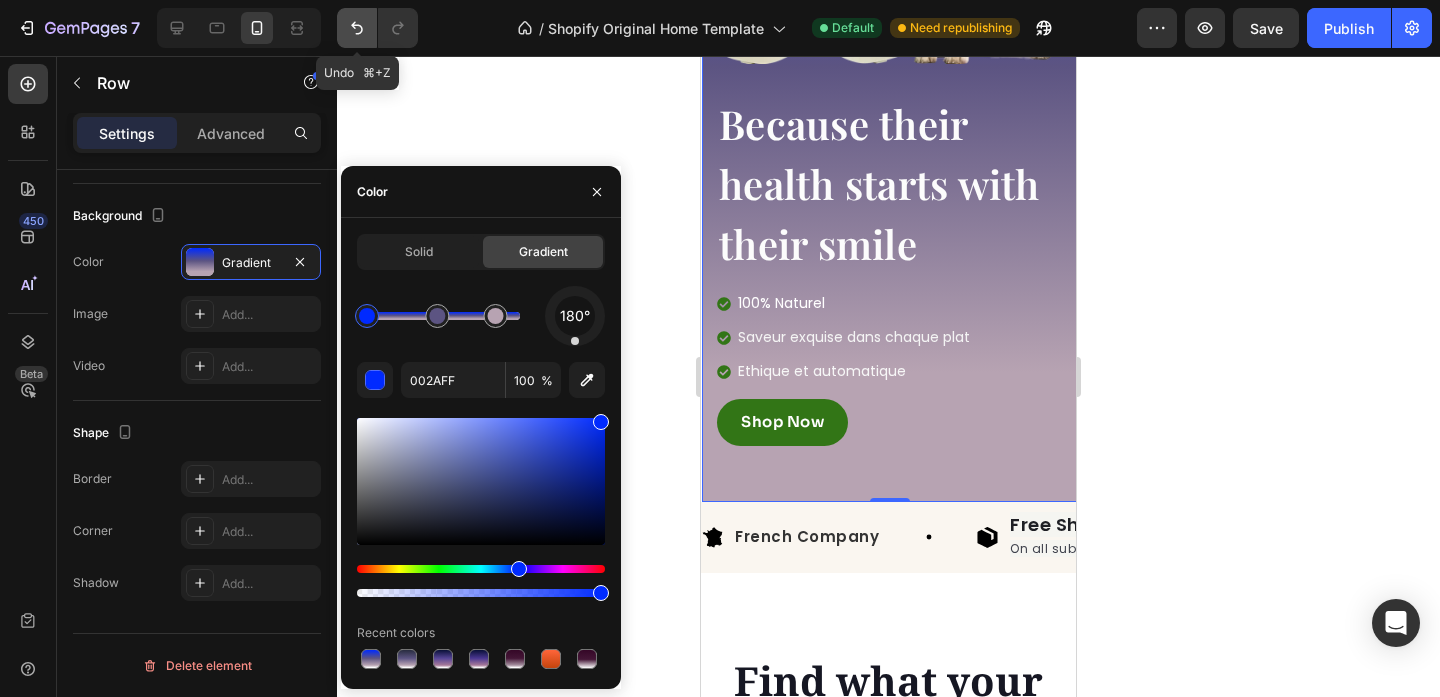 click 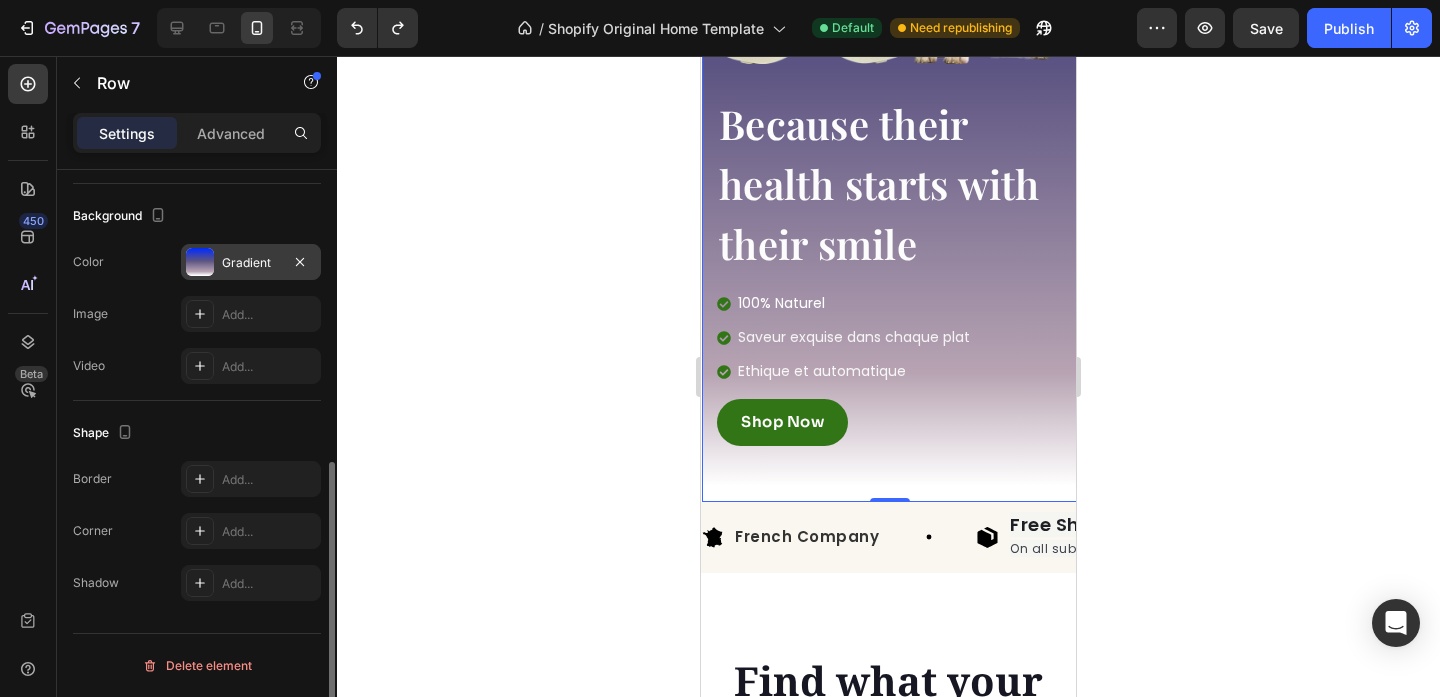 click on "Gradient" at bounding box center [251, 263] 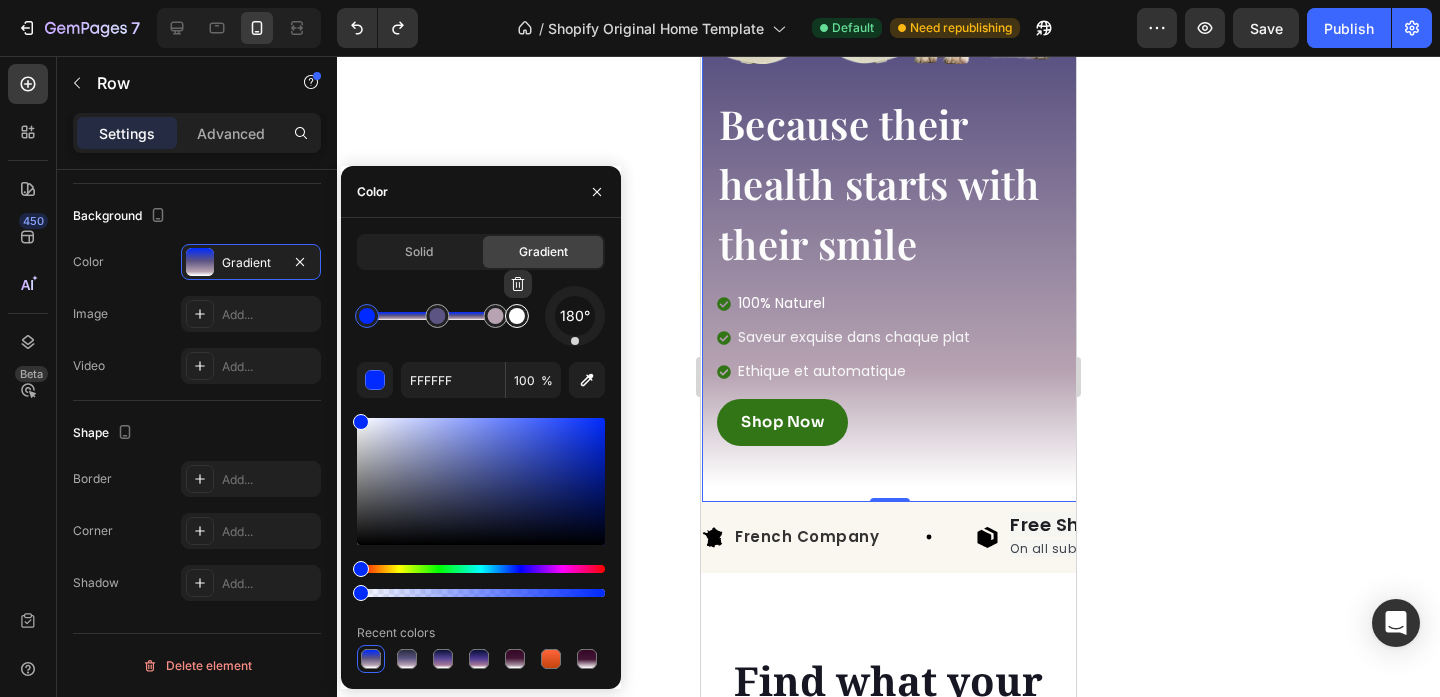 click at bounding box center (517, 316) 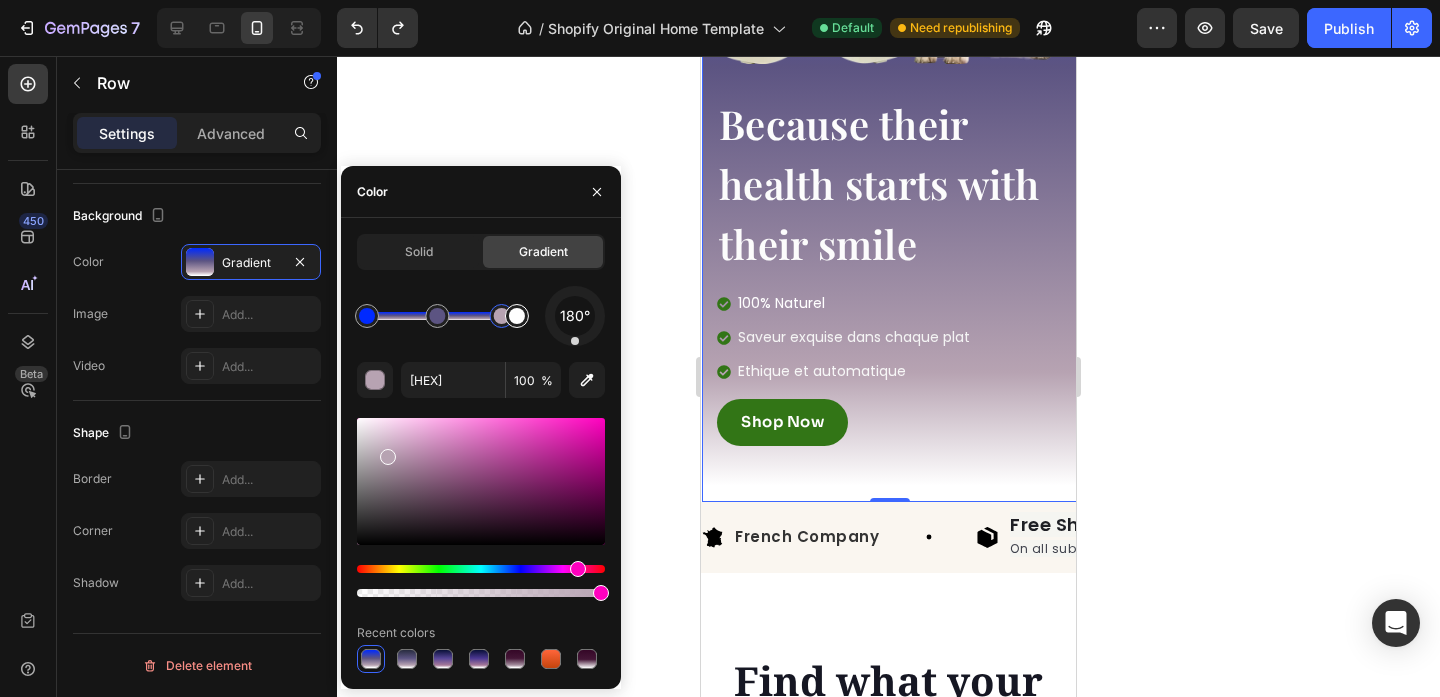 drag, startPoint x: 493, startPoint y: 318, endPoint x: 505, endPoint y: 316, distance: 12.165525 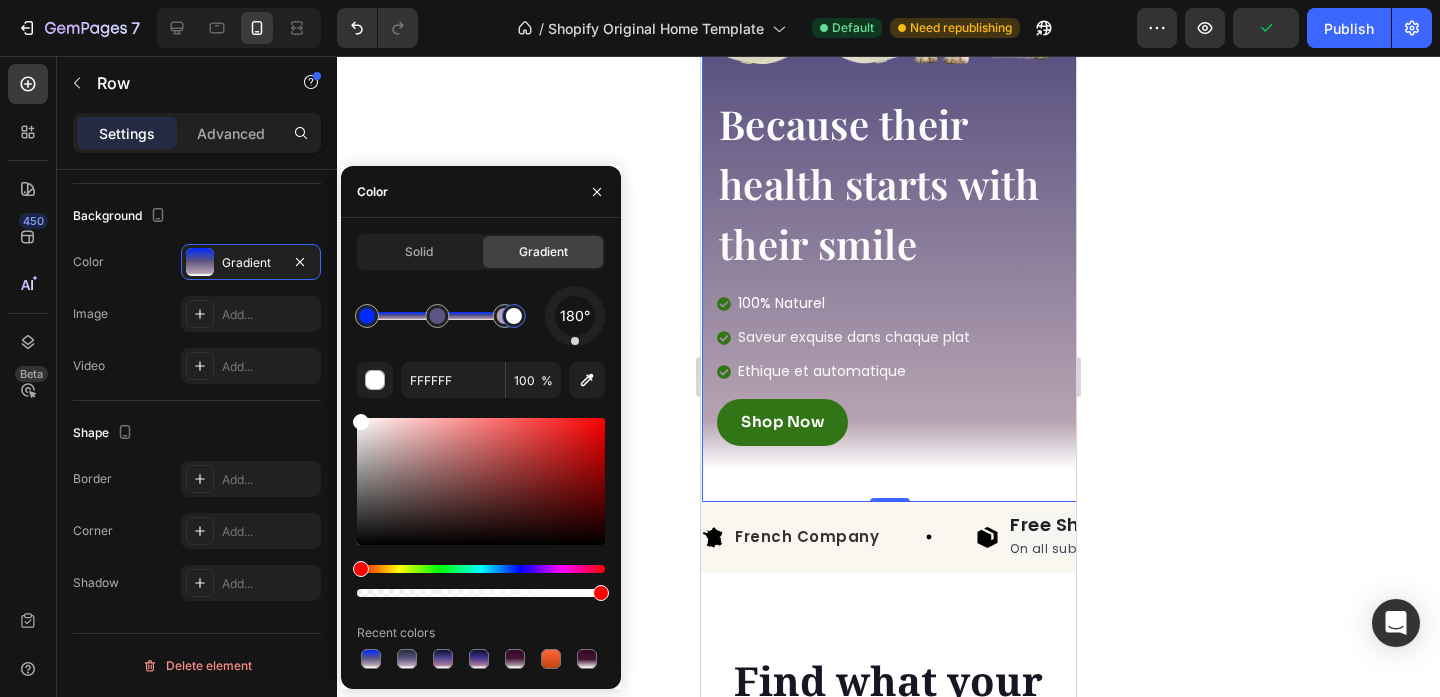 drag, startPoint x: 505, startPoint y: 316, endPoint x: 546, endPoint y: 315, distance: 41.01219 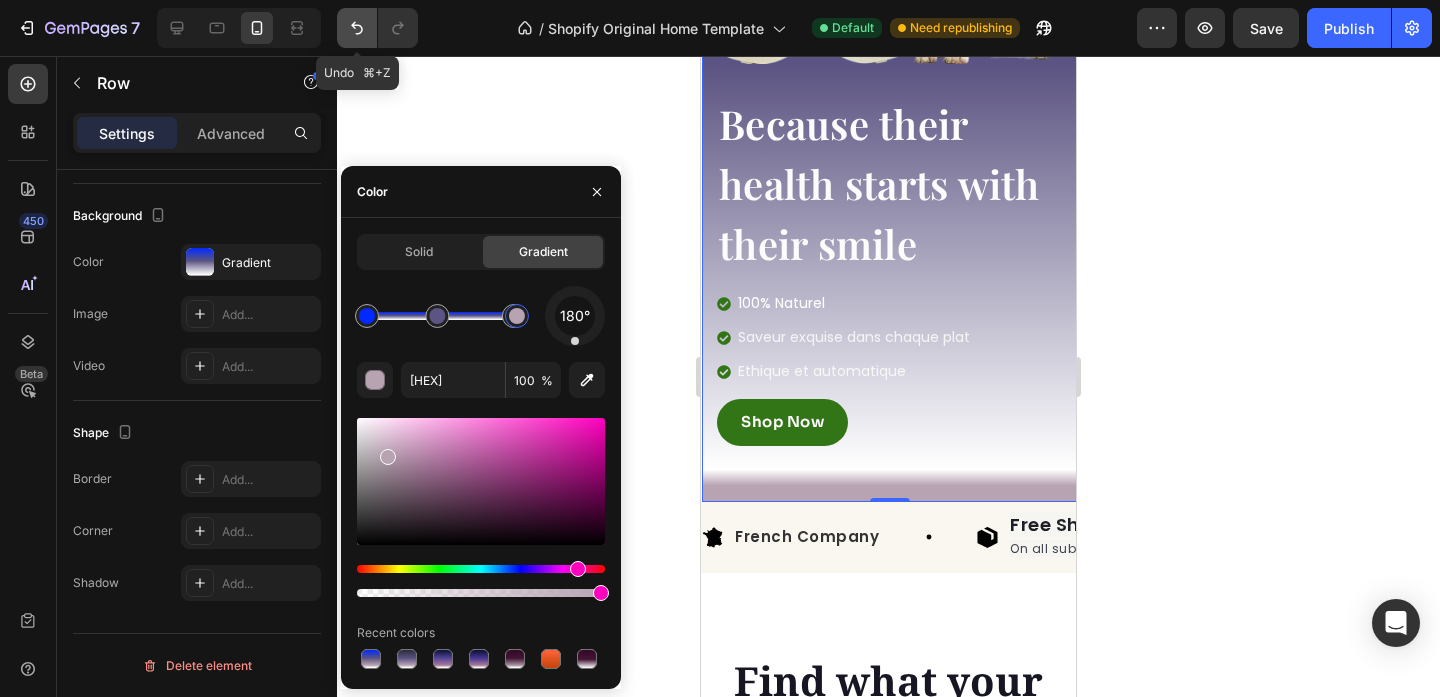 click 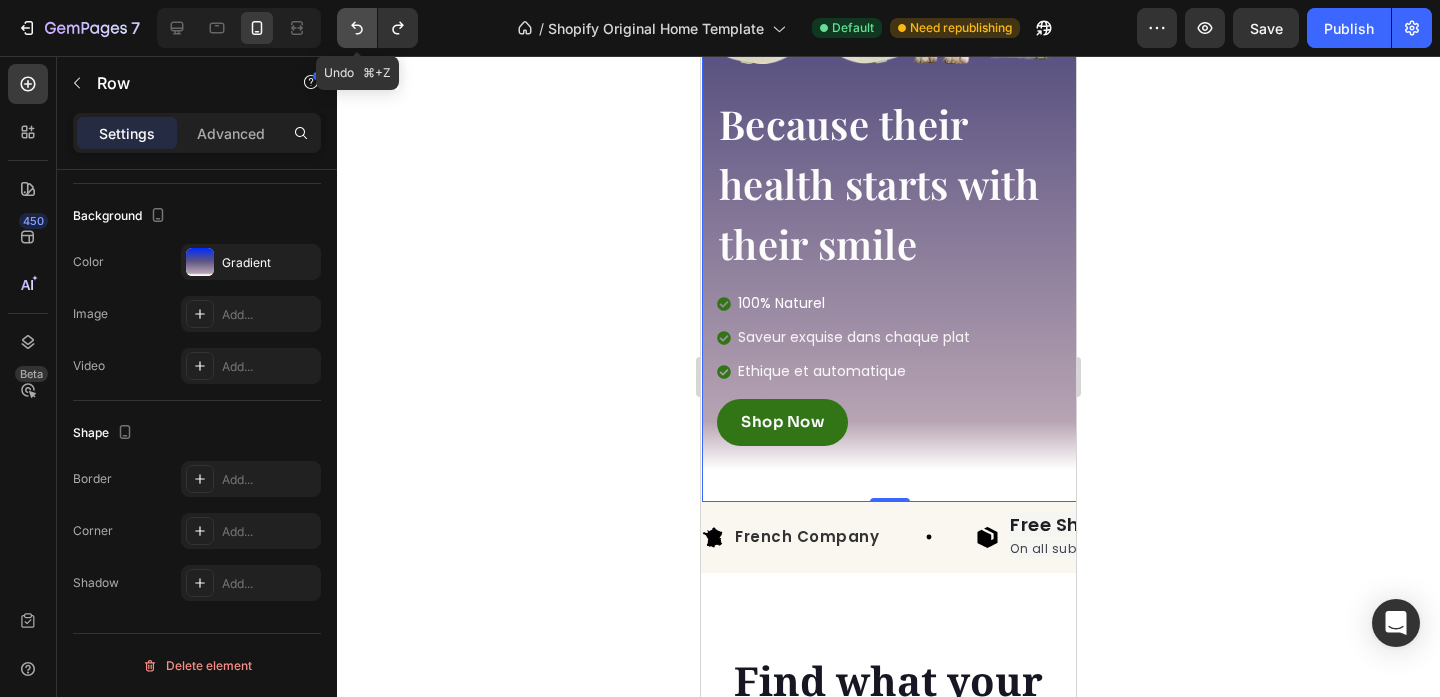 click 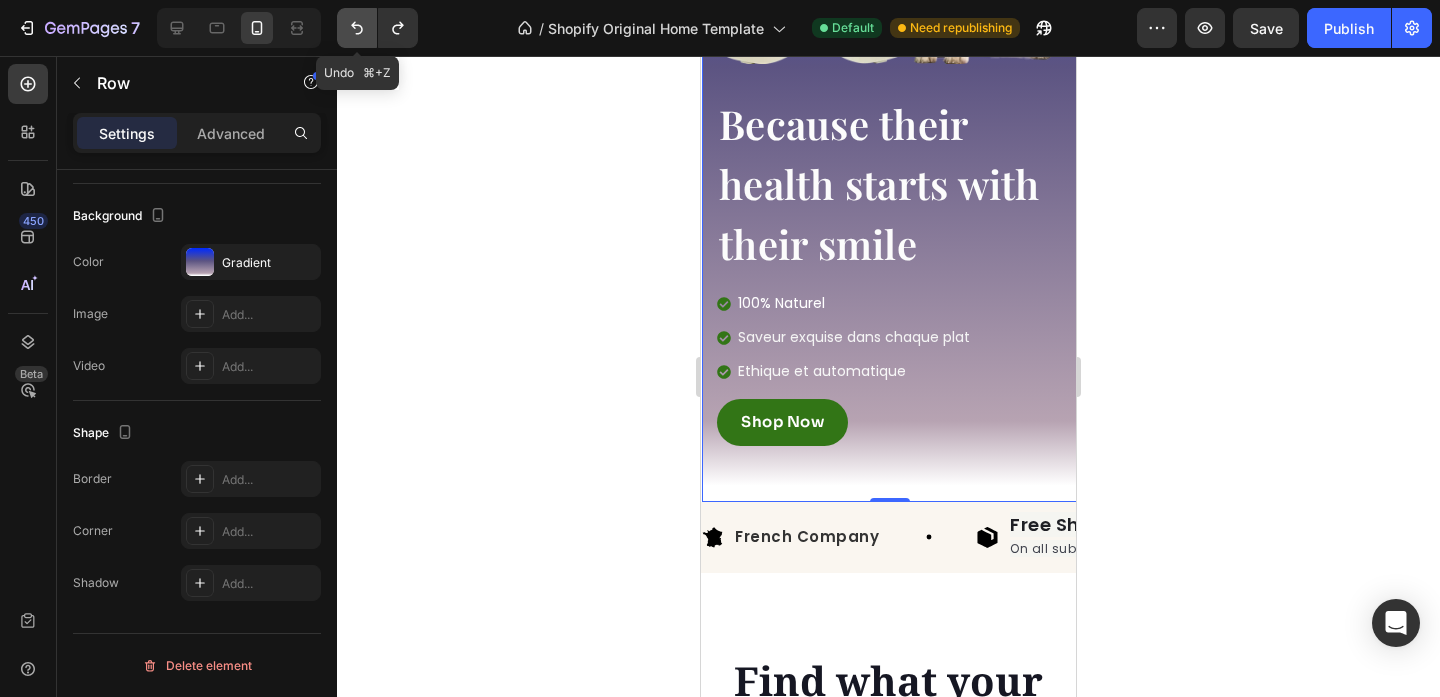 click 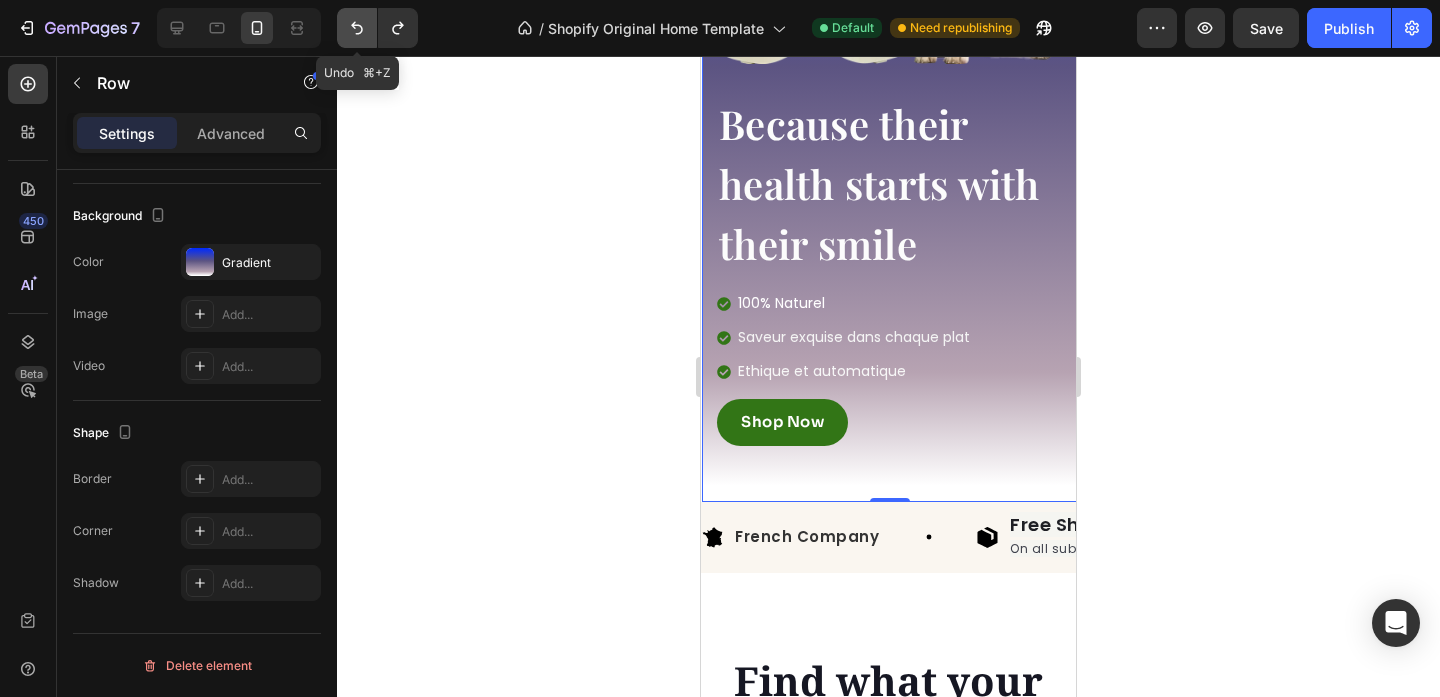 click 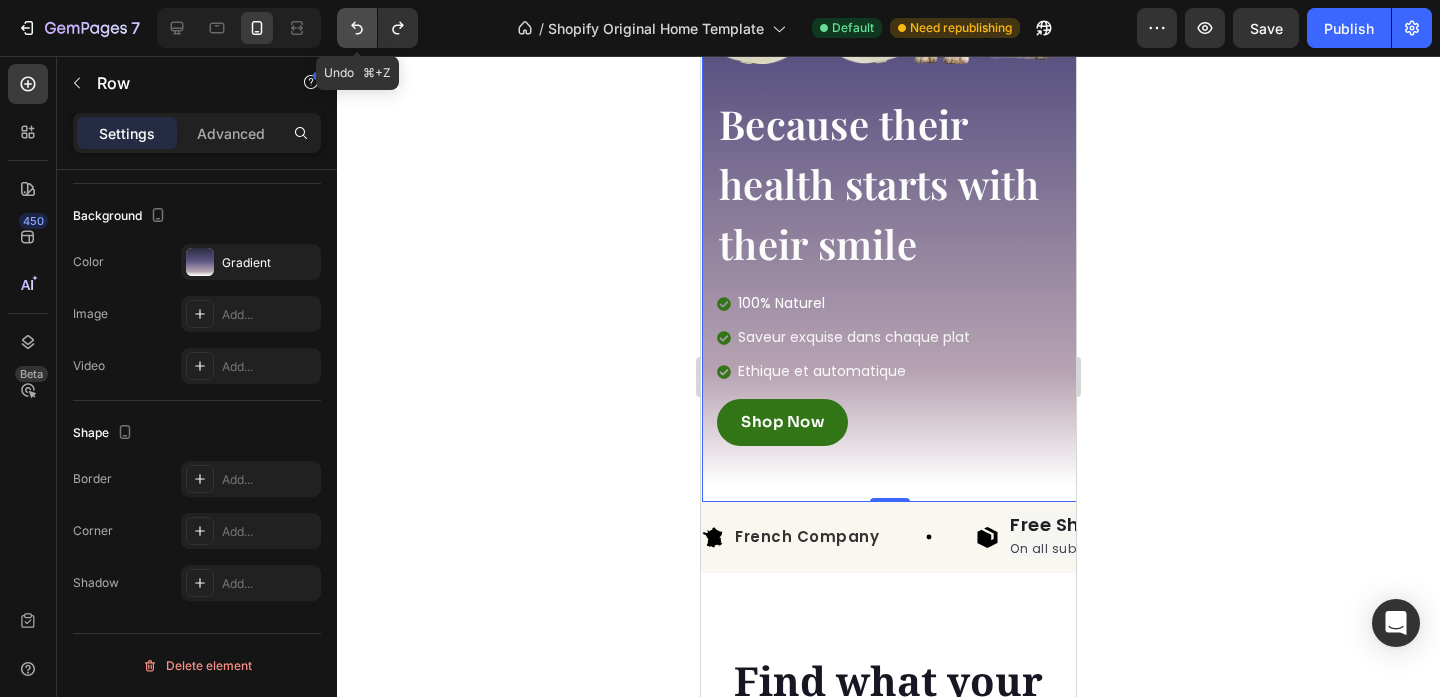 click 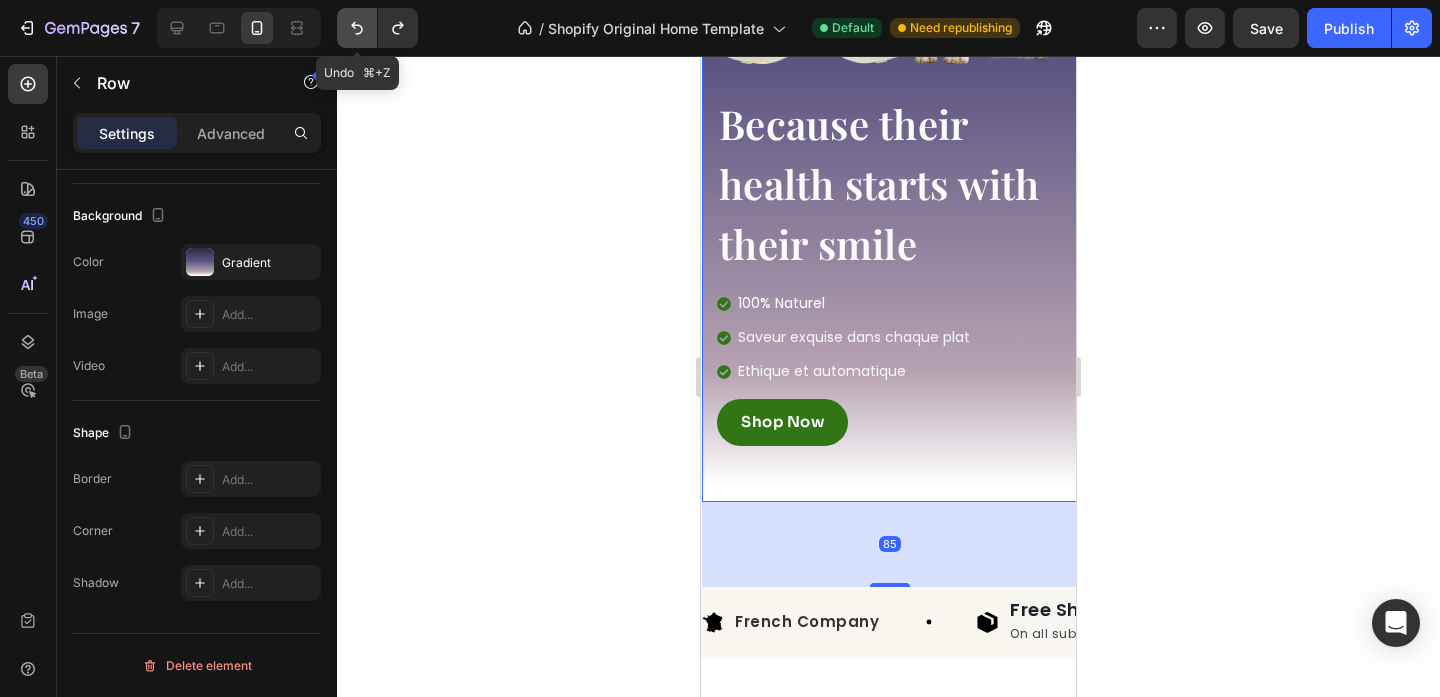 click 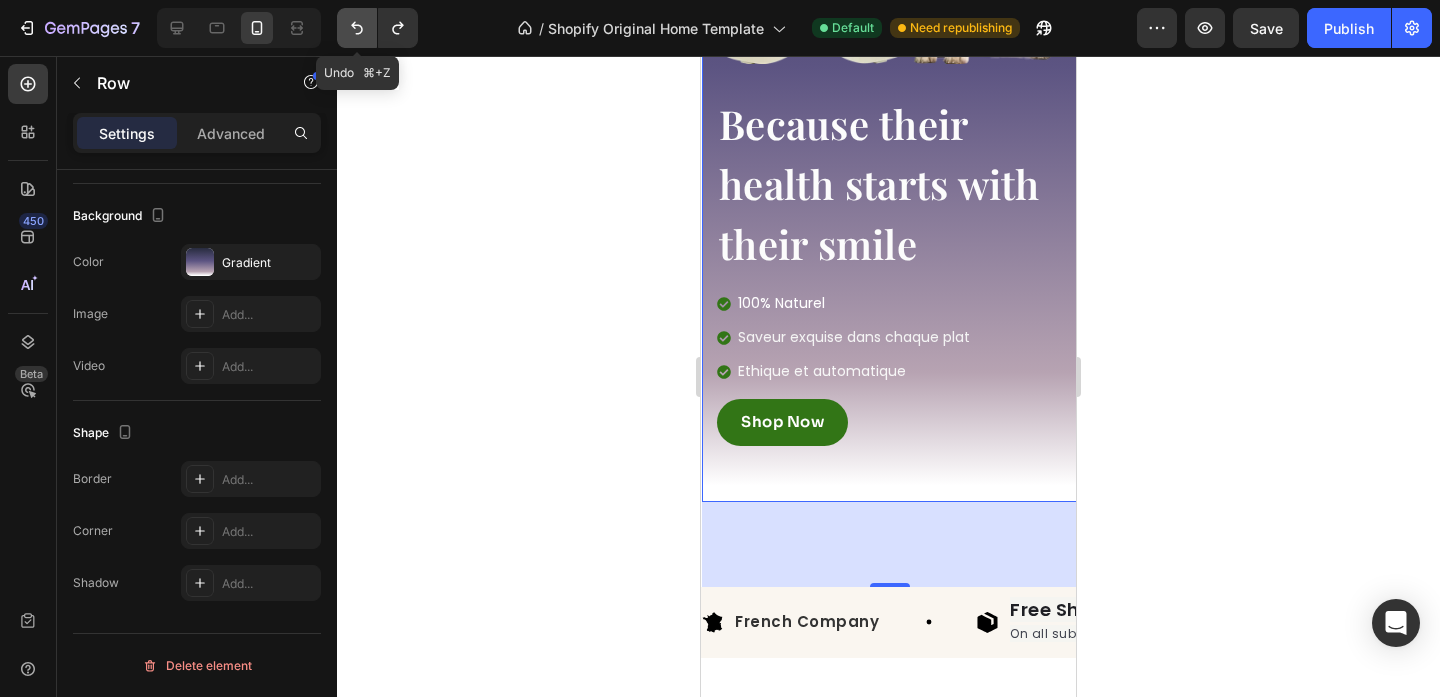 click 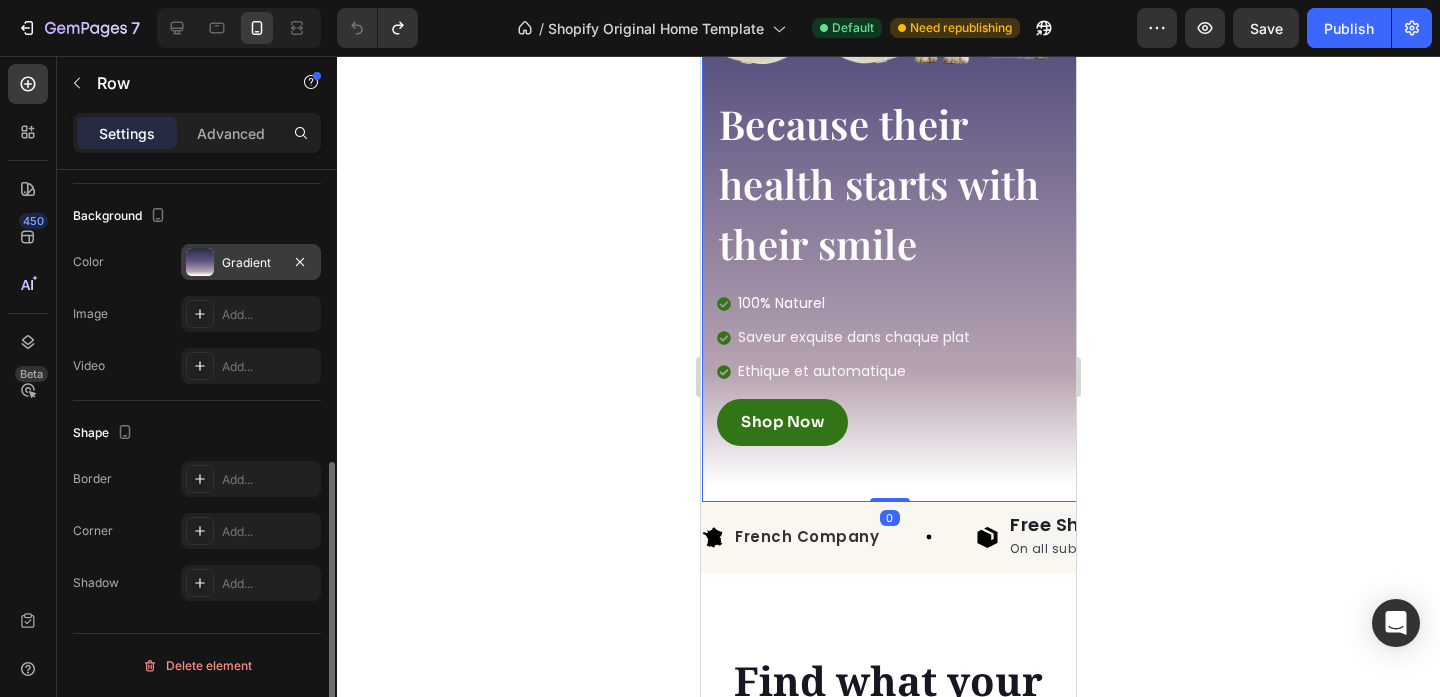 click on "Gradient" at bounding box center (251, 263) 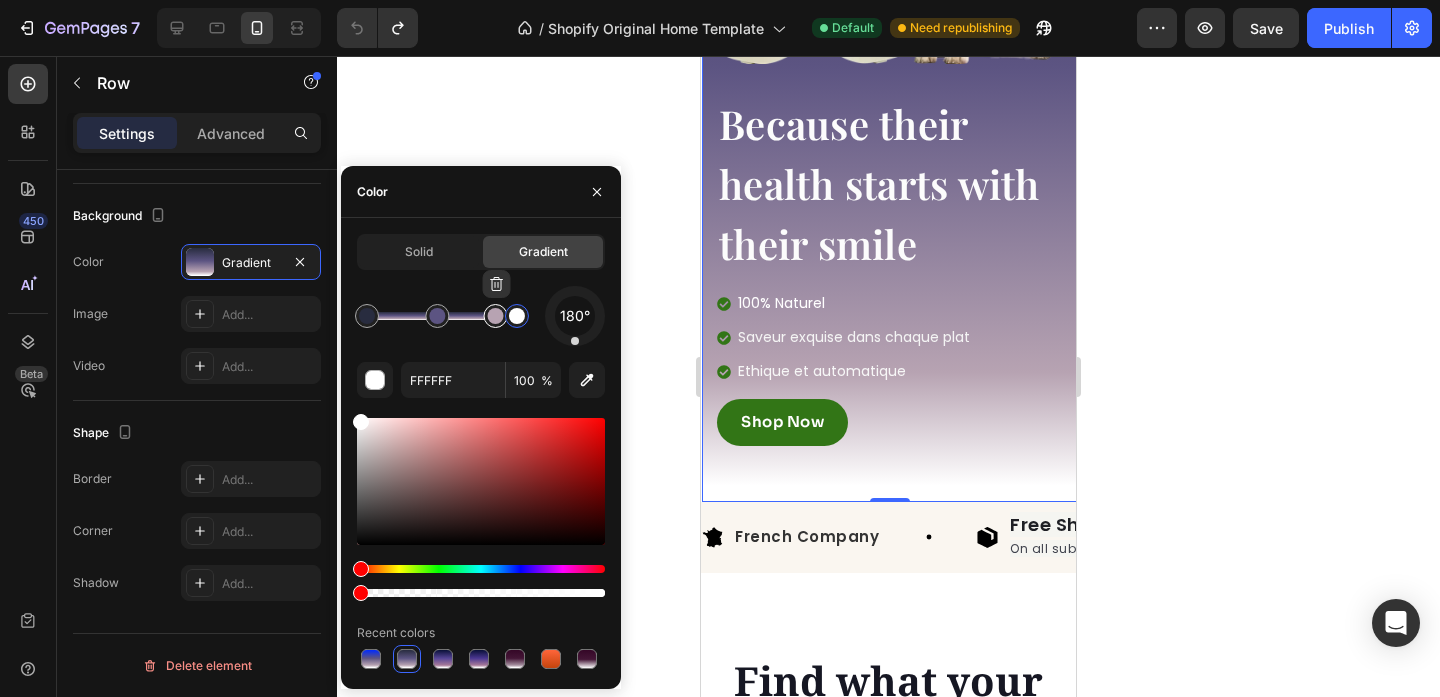 type on "[HEX]" 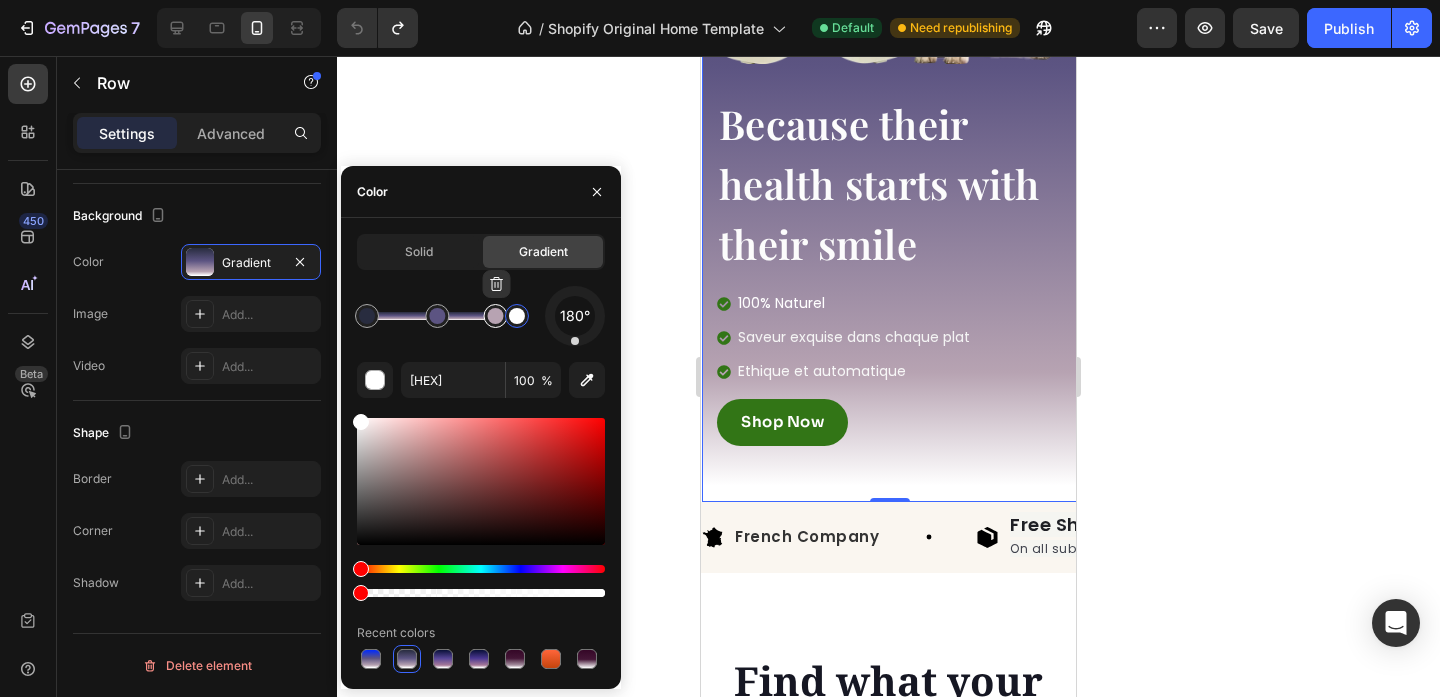 click at bounding box center (496, 316) 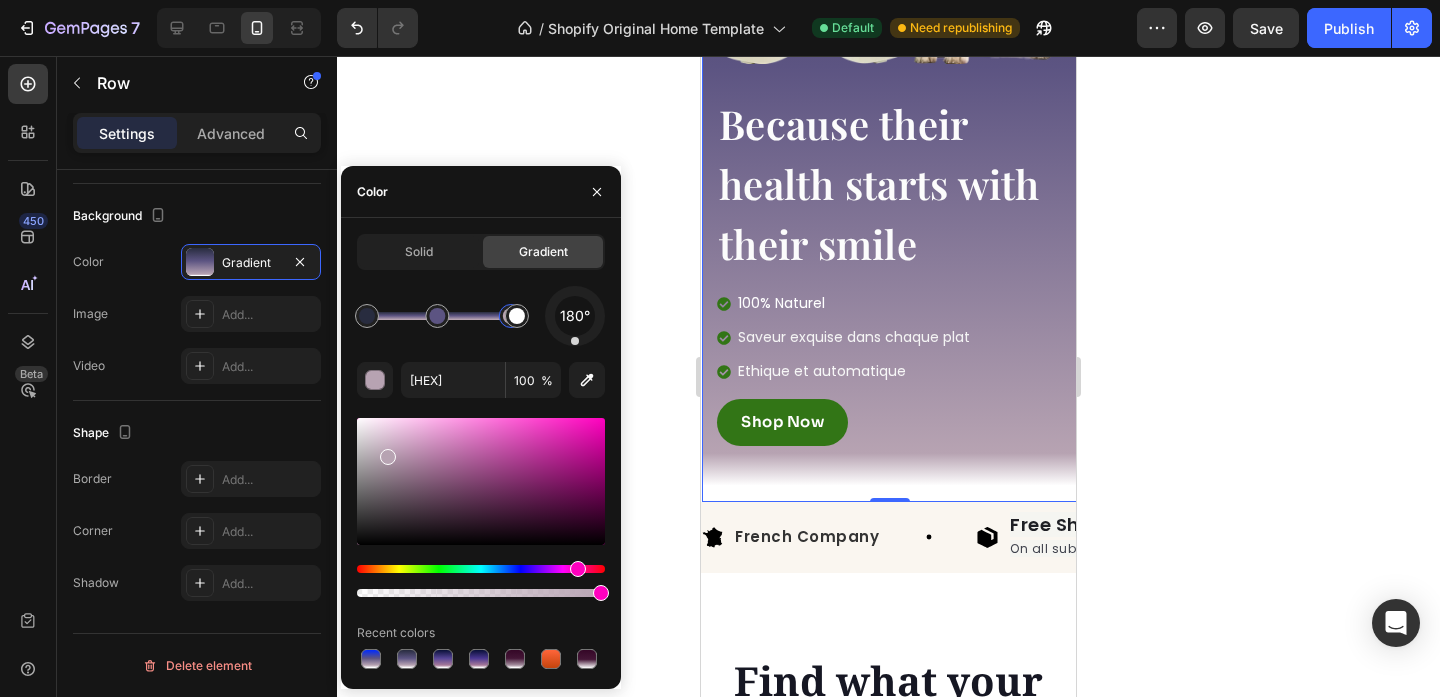 drag, startPoint x: 494, startPoint y: 320, endPoint x: 511, endPoint y: 318, distance: 17.117243 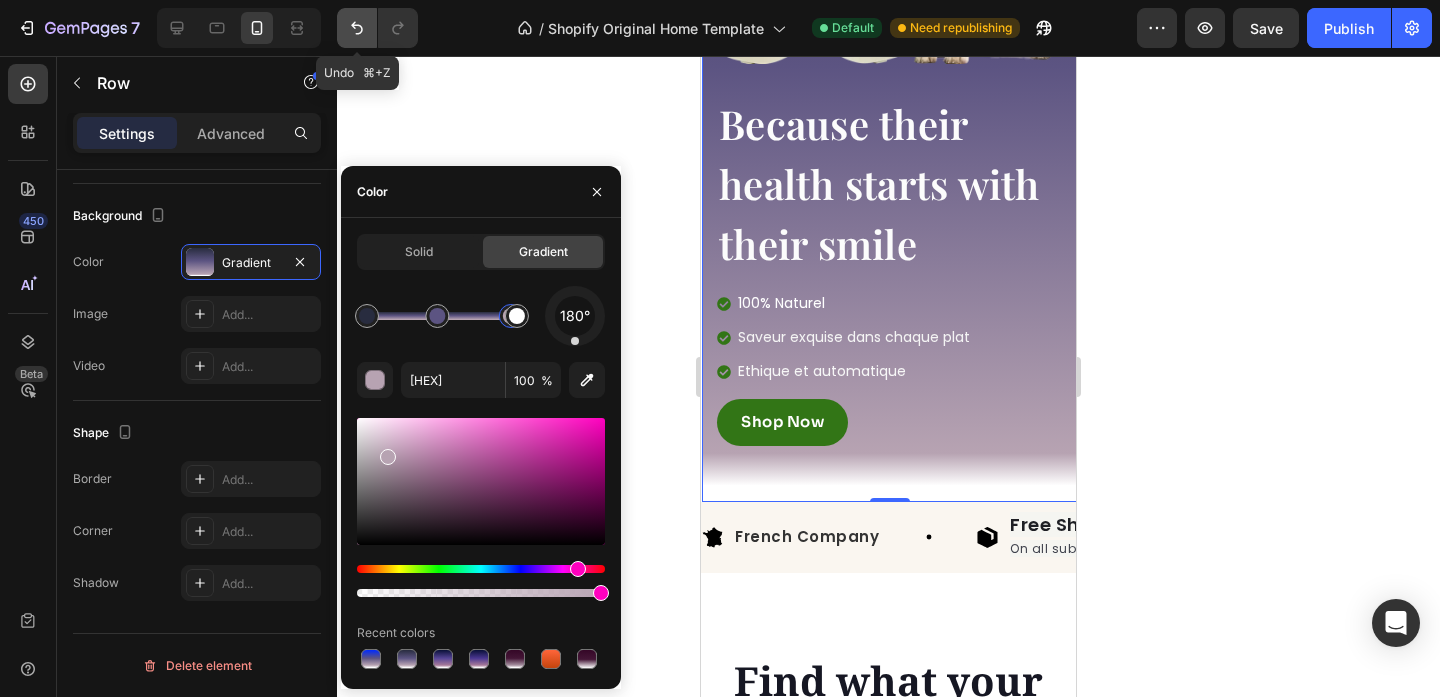 click 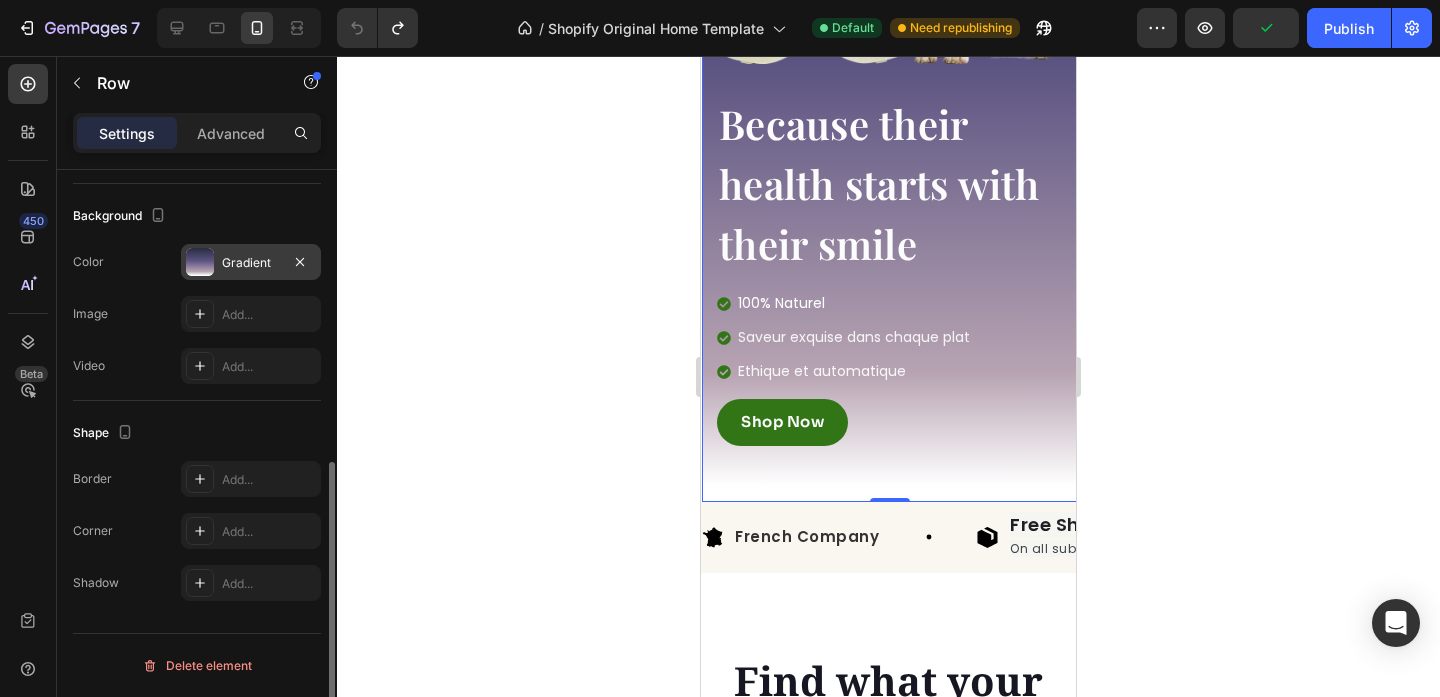 click on "Gradient" at bounding box center [251, 263] 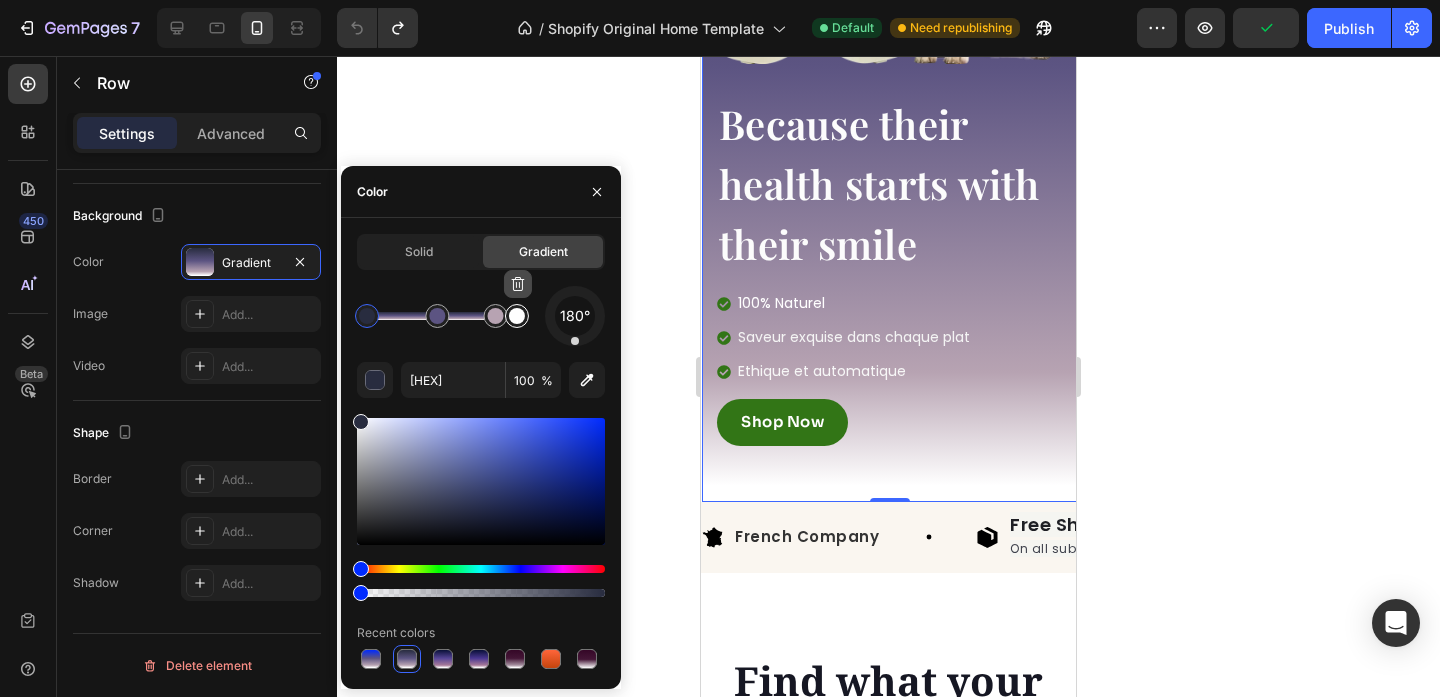 click at bounding box center [518, 284] 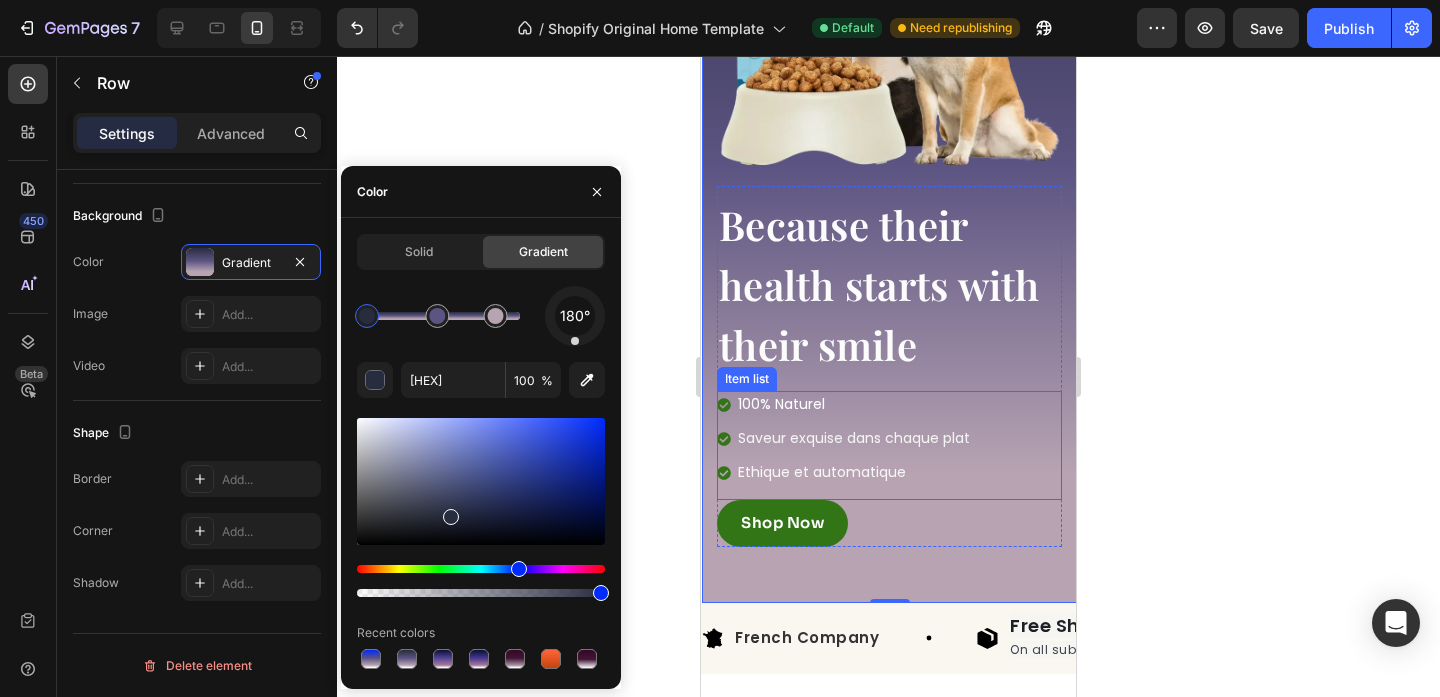 scroll, scrollTop: 300, scrollLeft: 0, axis: vertical 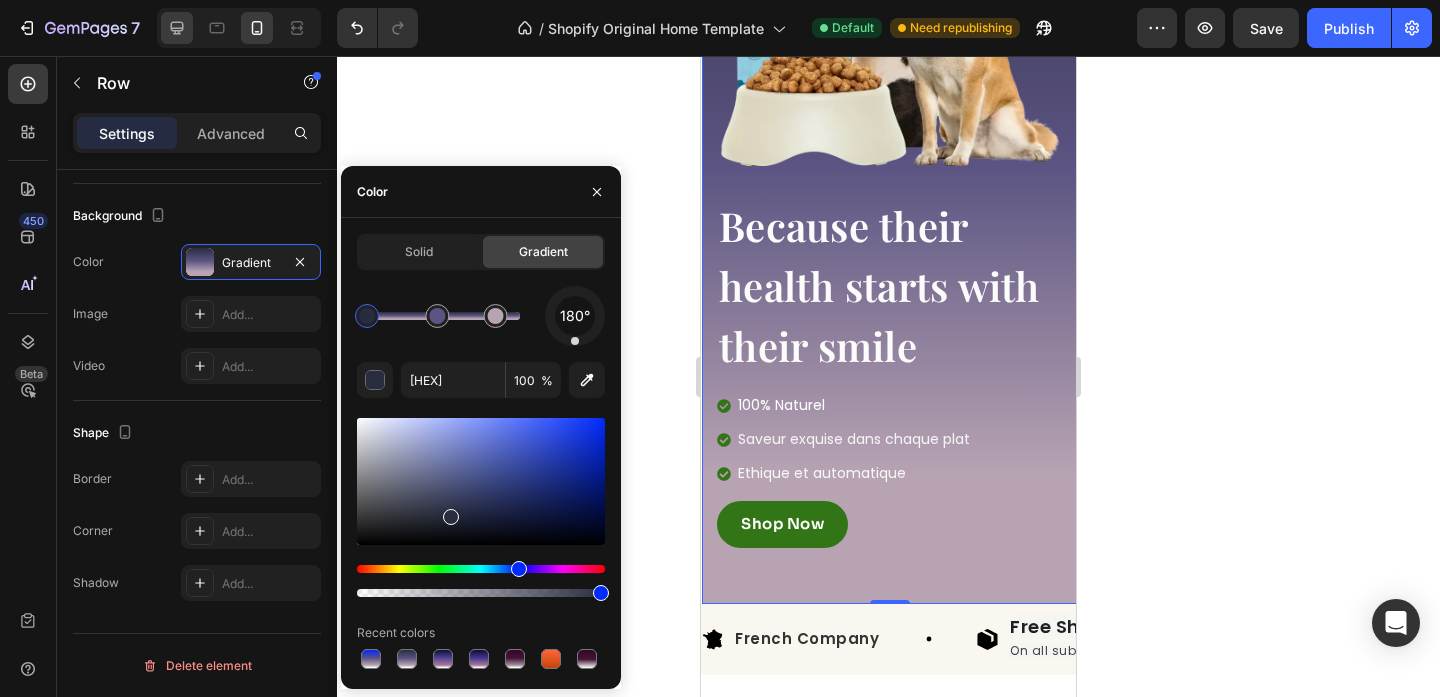 click 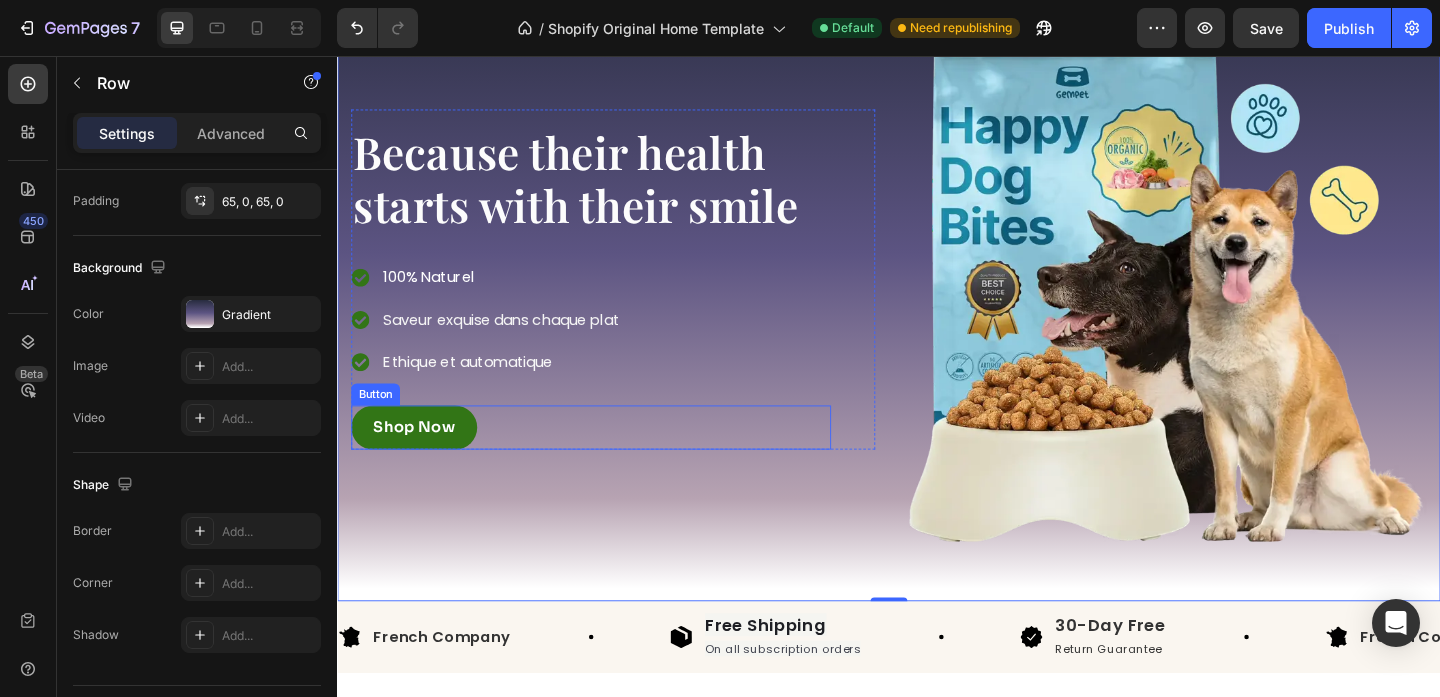 scroll, scrollTop: 151, scrollLeft: 0, axis: vertical 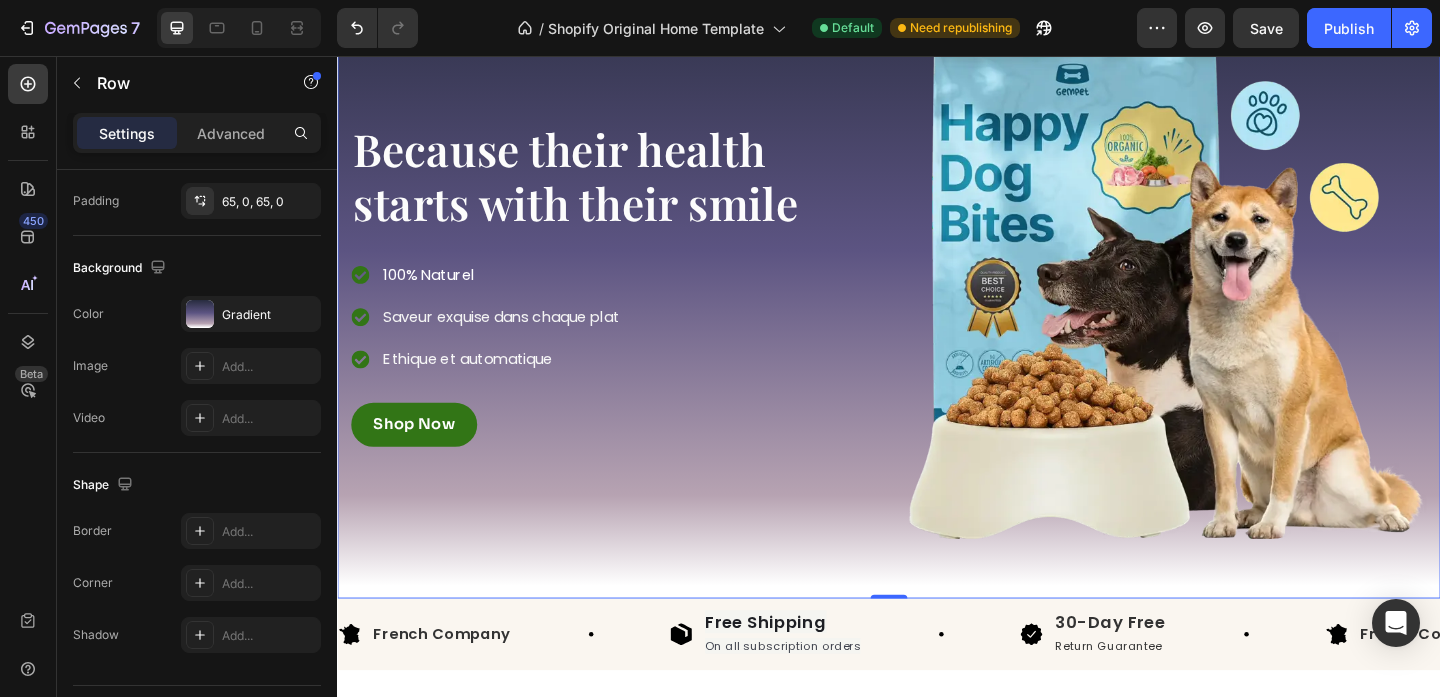 click on "Because their health starts with their smile Heading 100% Naturel Saveur exquise dans chaque plat Ethique et automatique Item list Shop Now Button Row Image Row Row   0" at bounding box center [937, 296] 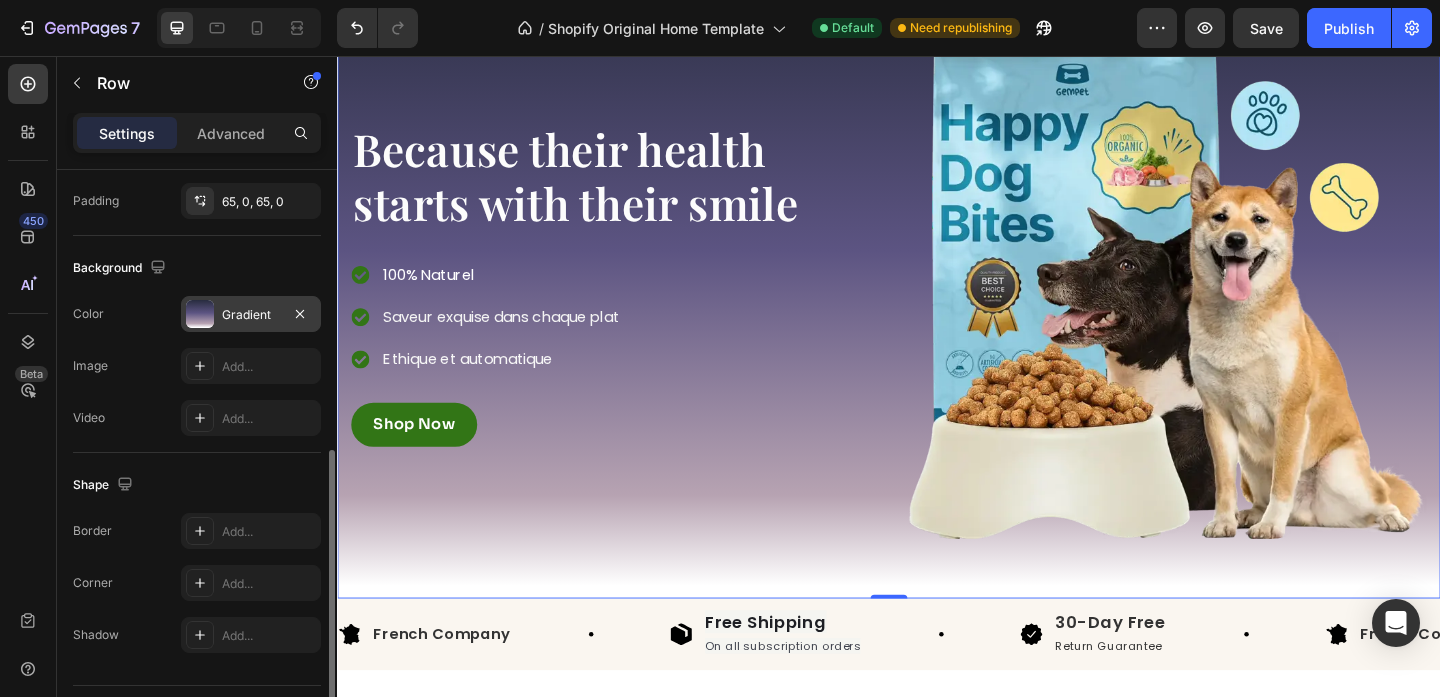 click on "Gradient" at bounding box center [251, 315] 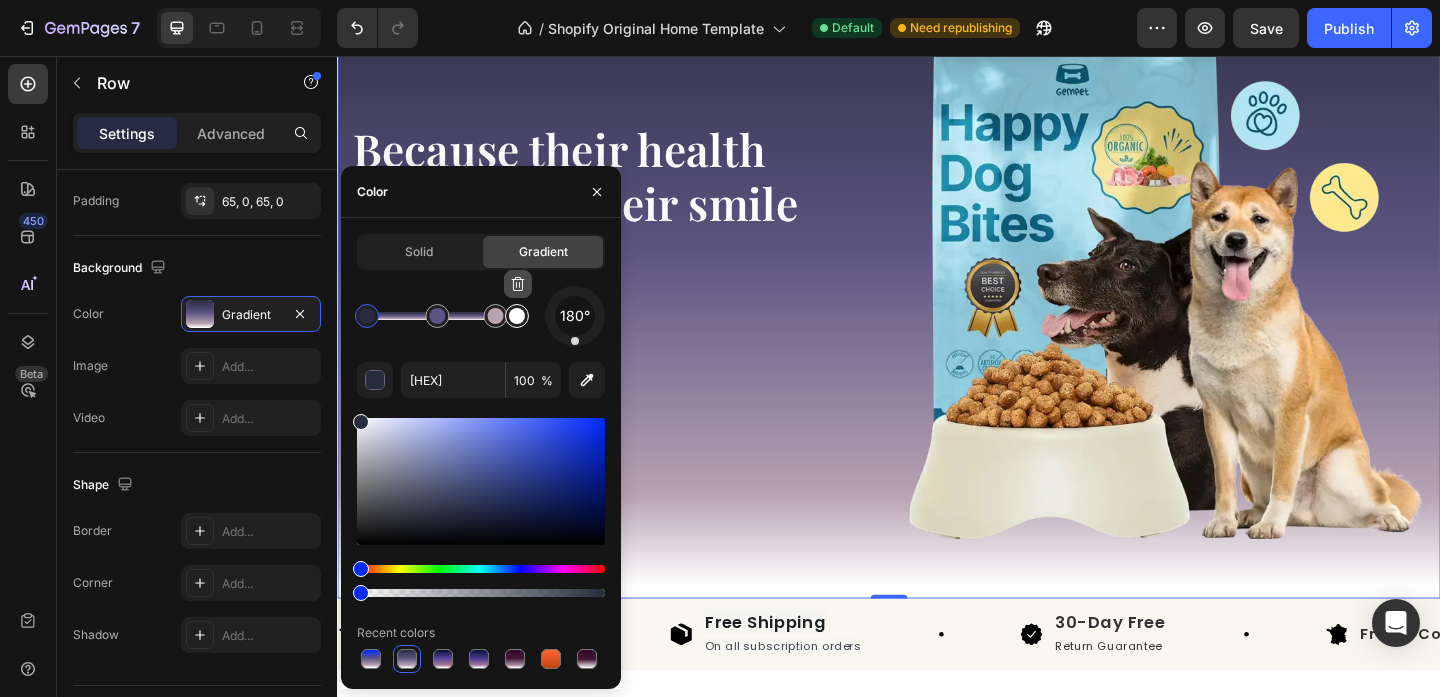 click 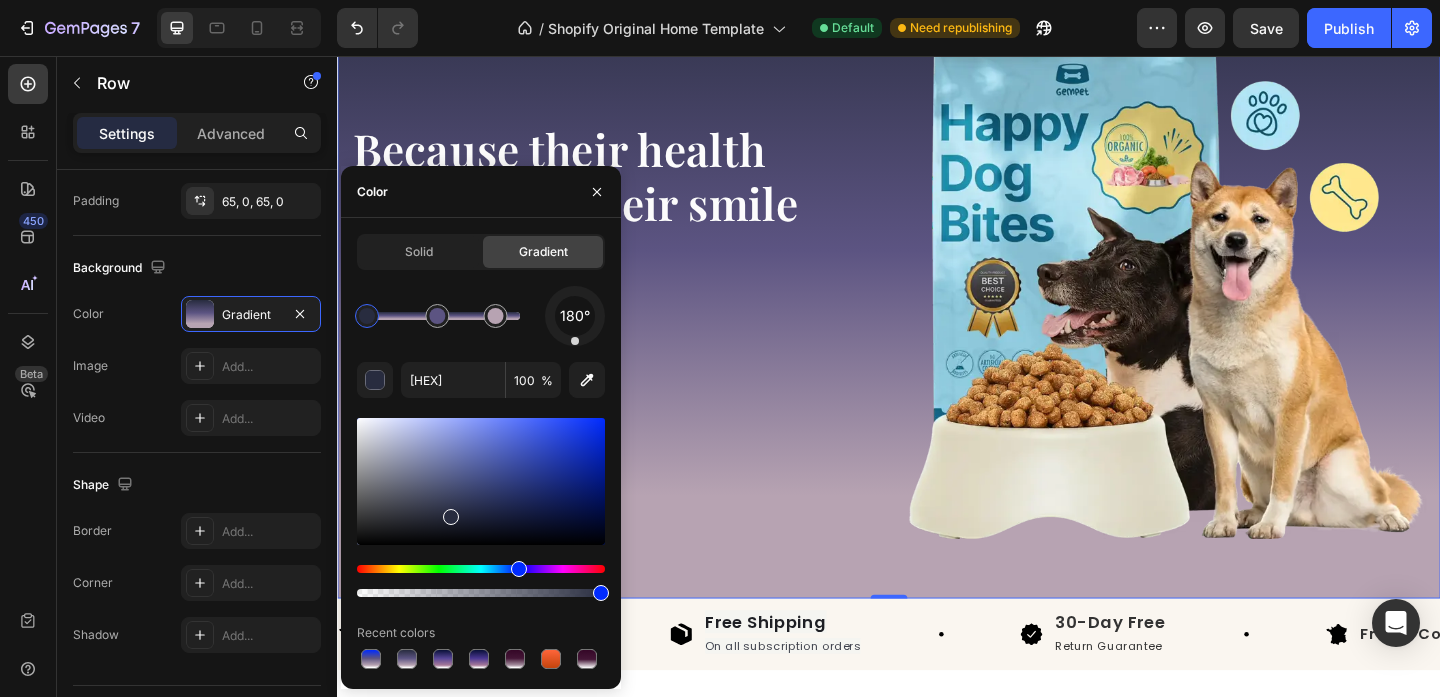 click on "100% Naturel Saveur exquise dans chaque plat Ethique et automatique" at bounding box center [613, 356] 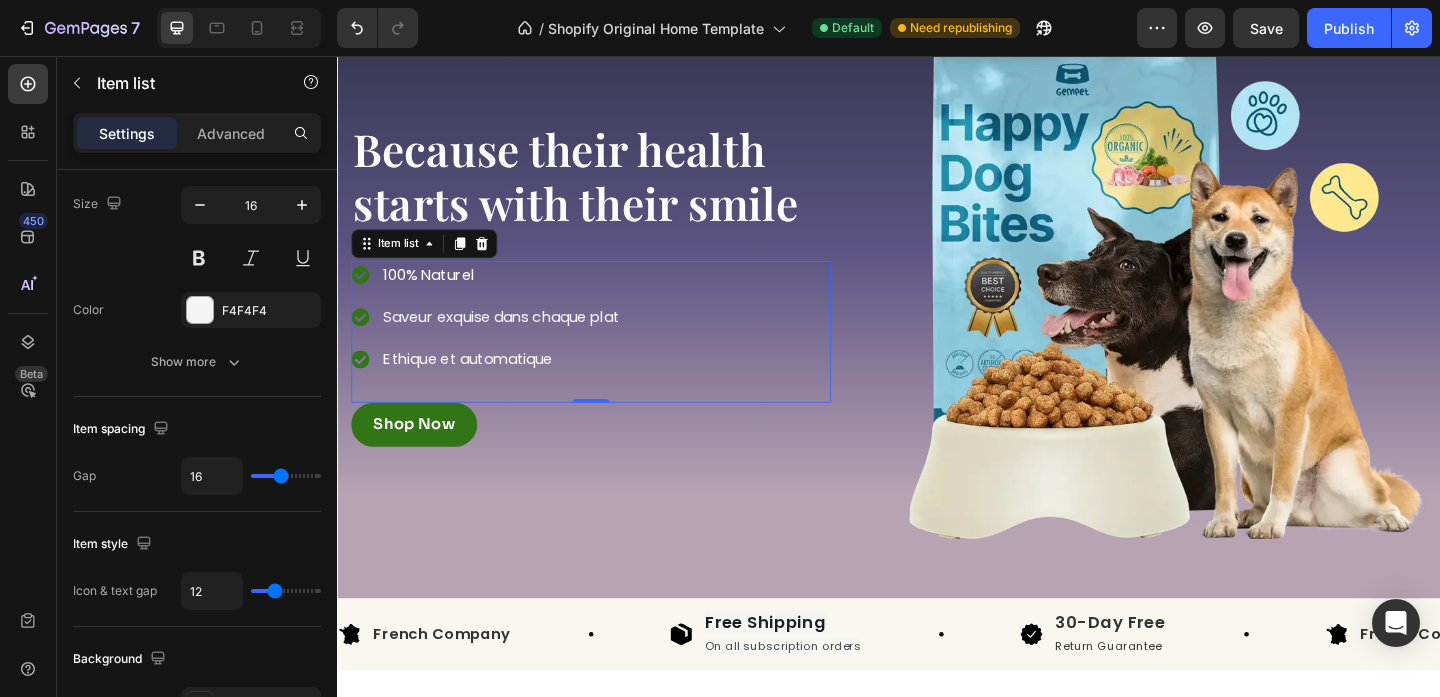 scroll, scrollTop: 0, scrollLeft: 0, axis: both 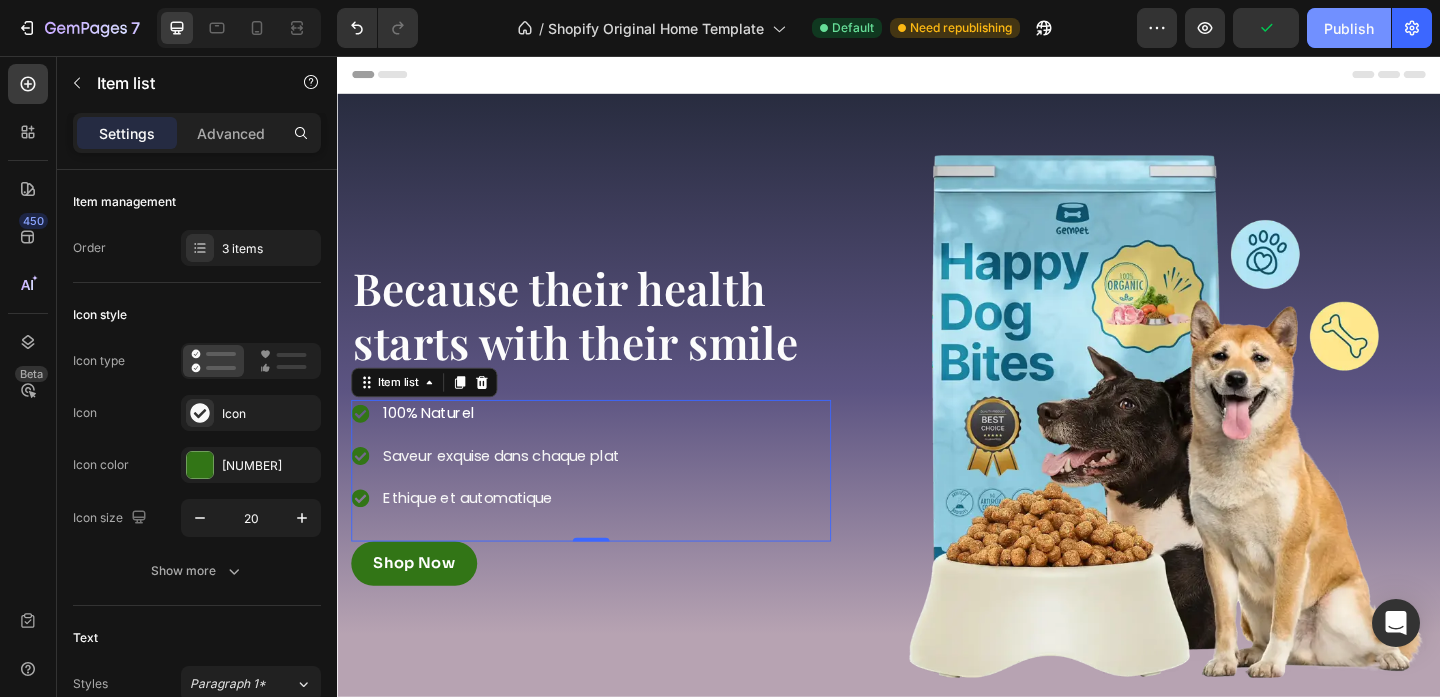 click on "Publish" at bounding box center (1349, 28) 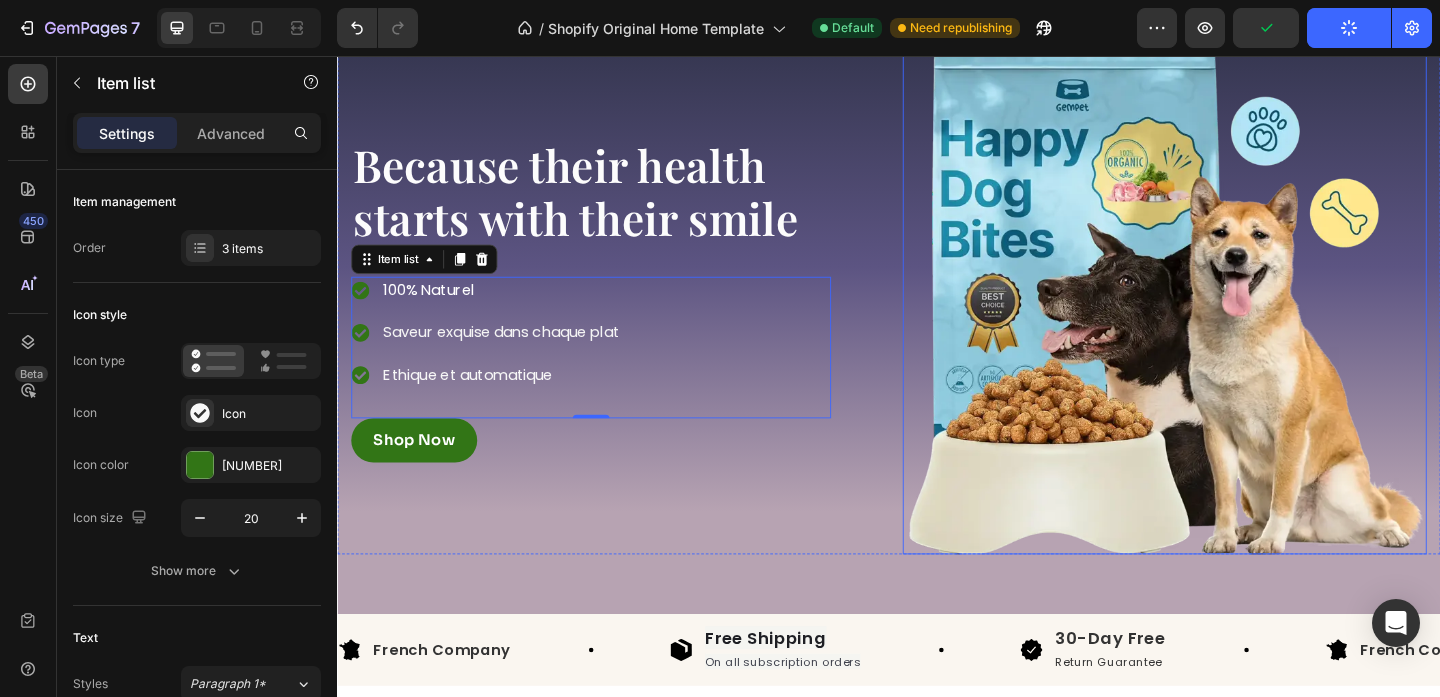 scroll, scrollTop: 162, scrollLeft: 0, axis: vertical 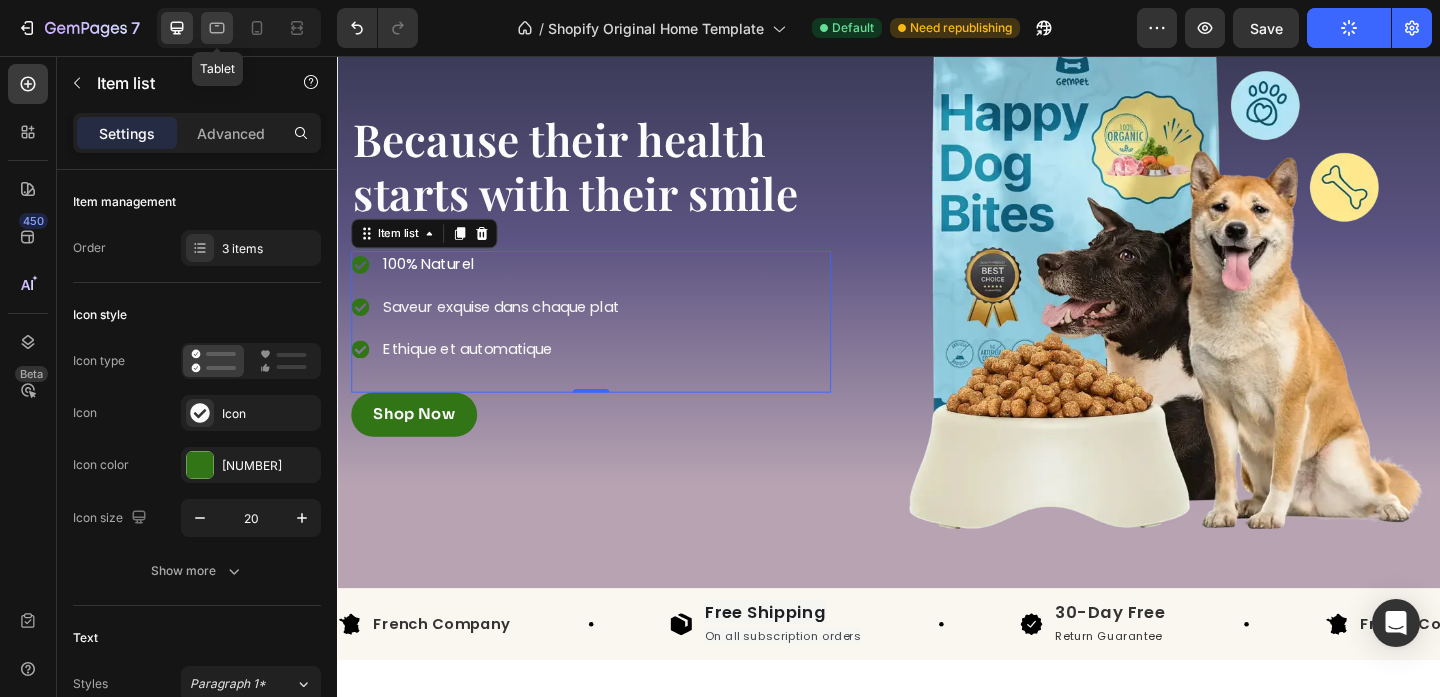 click 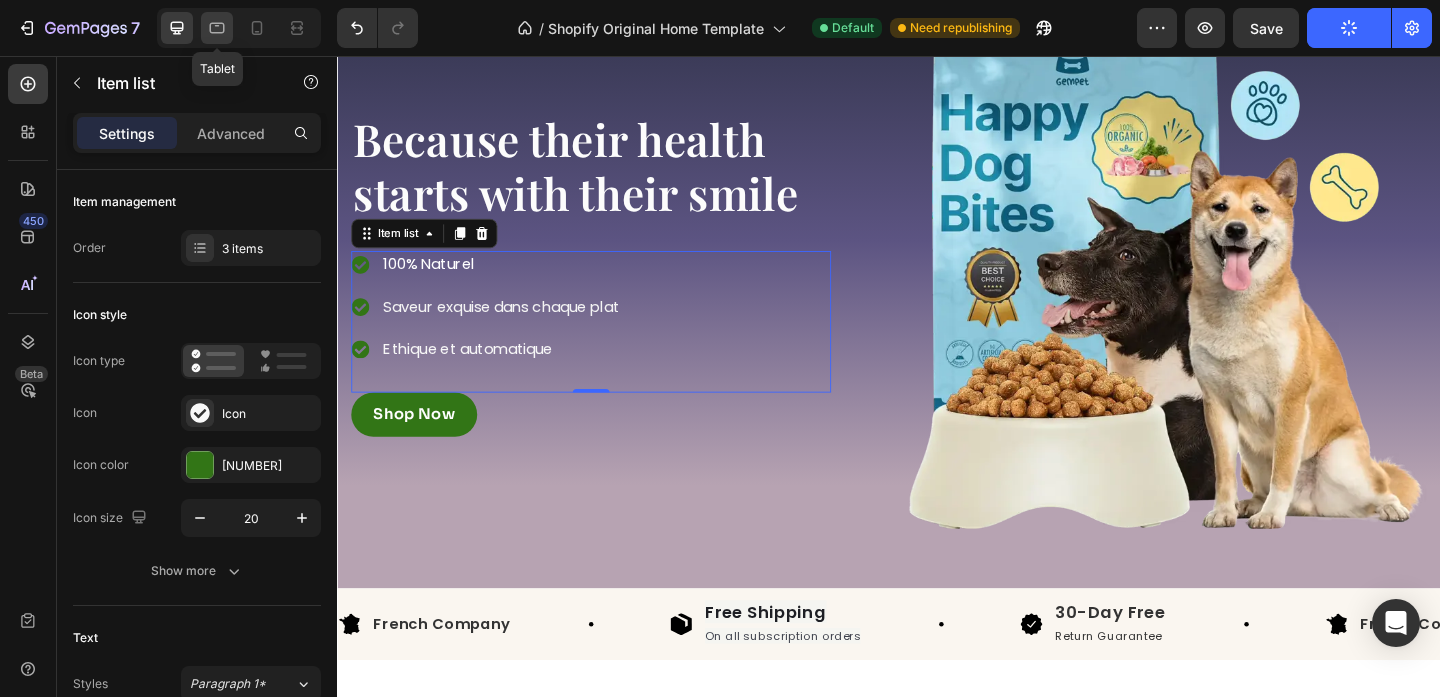 type on "4" 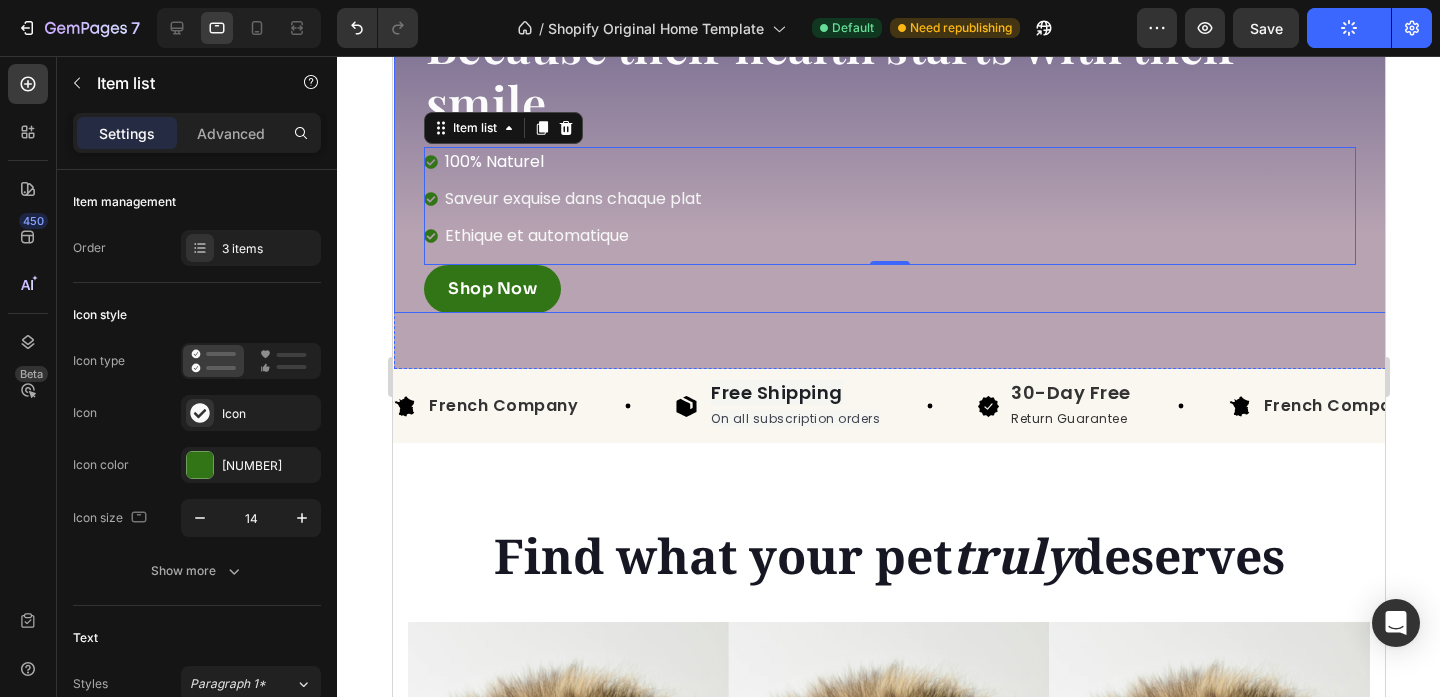 scroll, scrollTop: 590, scrollLeft: 0, axis: vertical 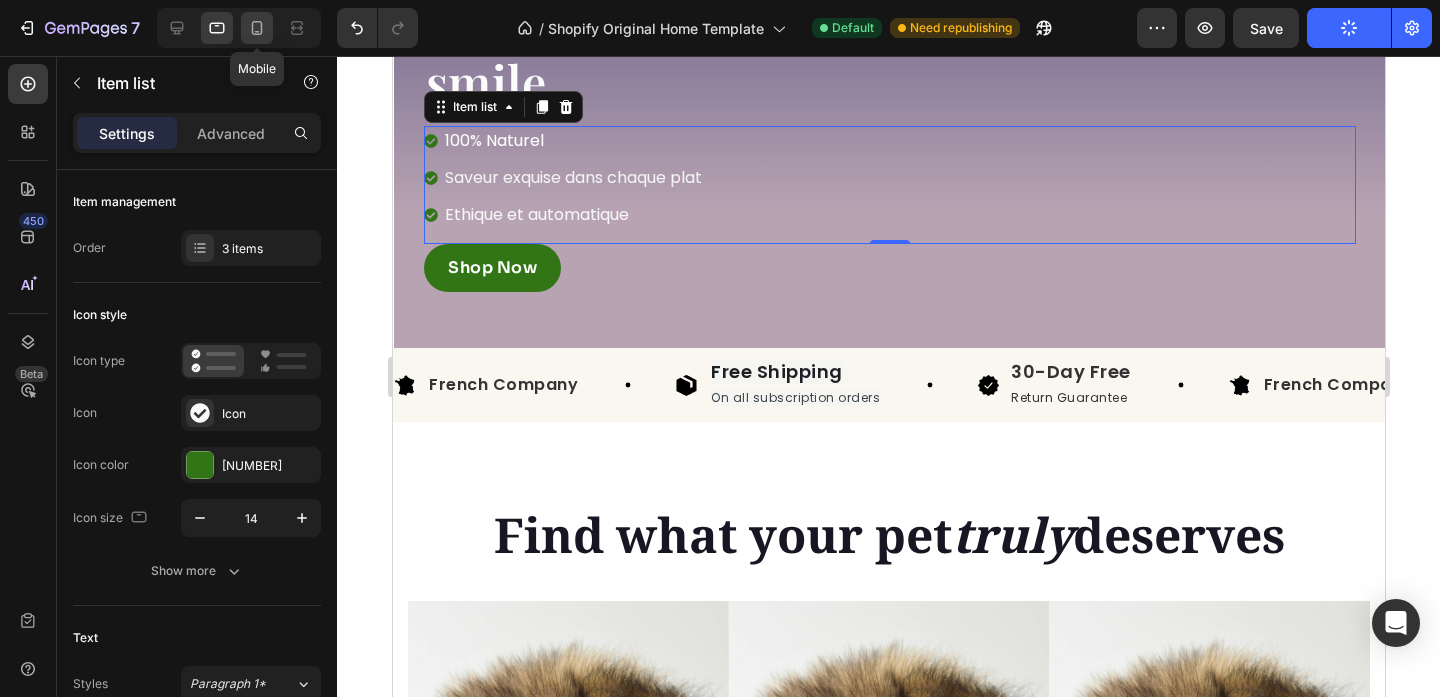 click 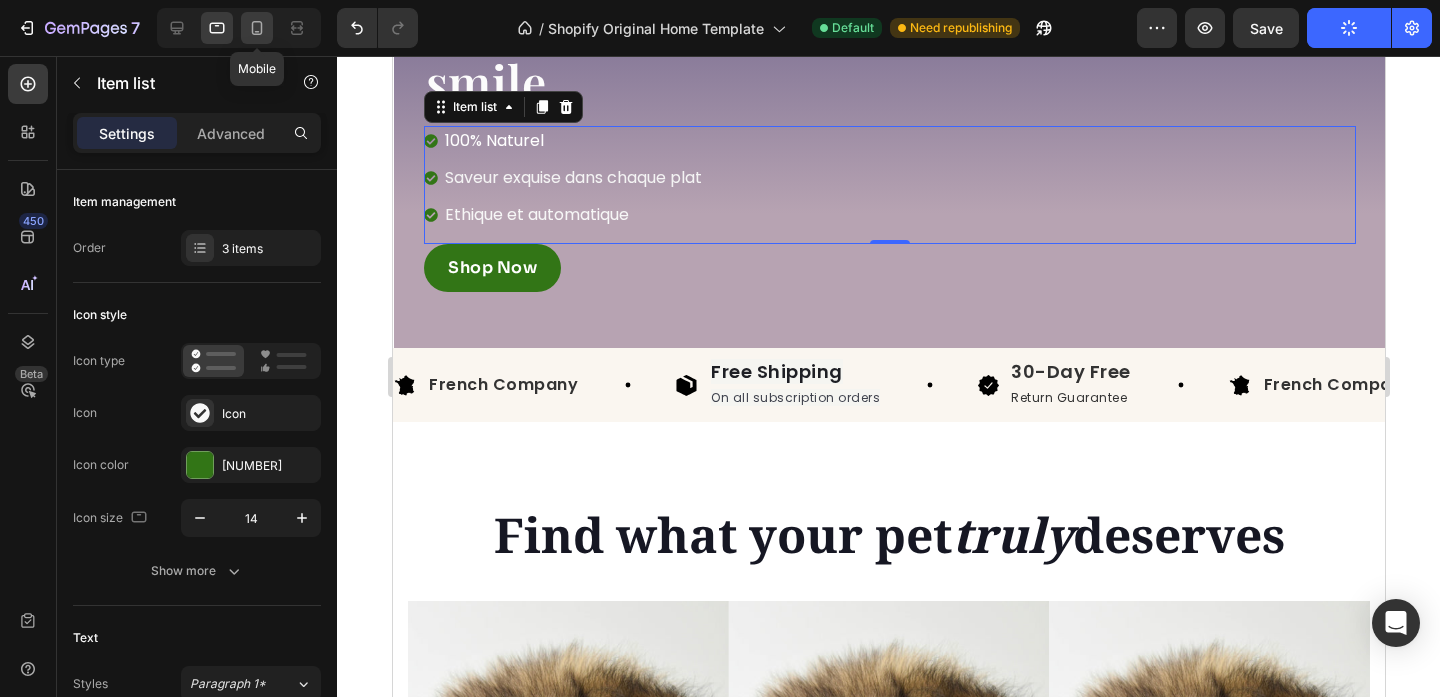 type on "14" 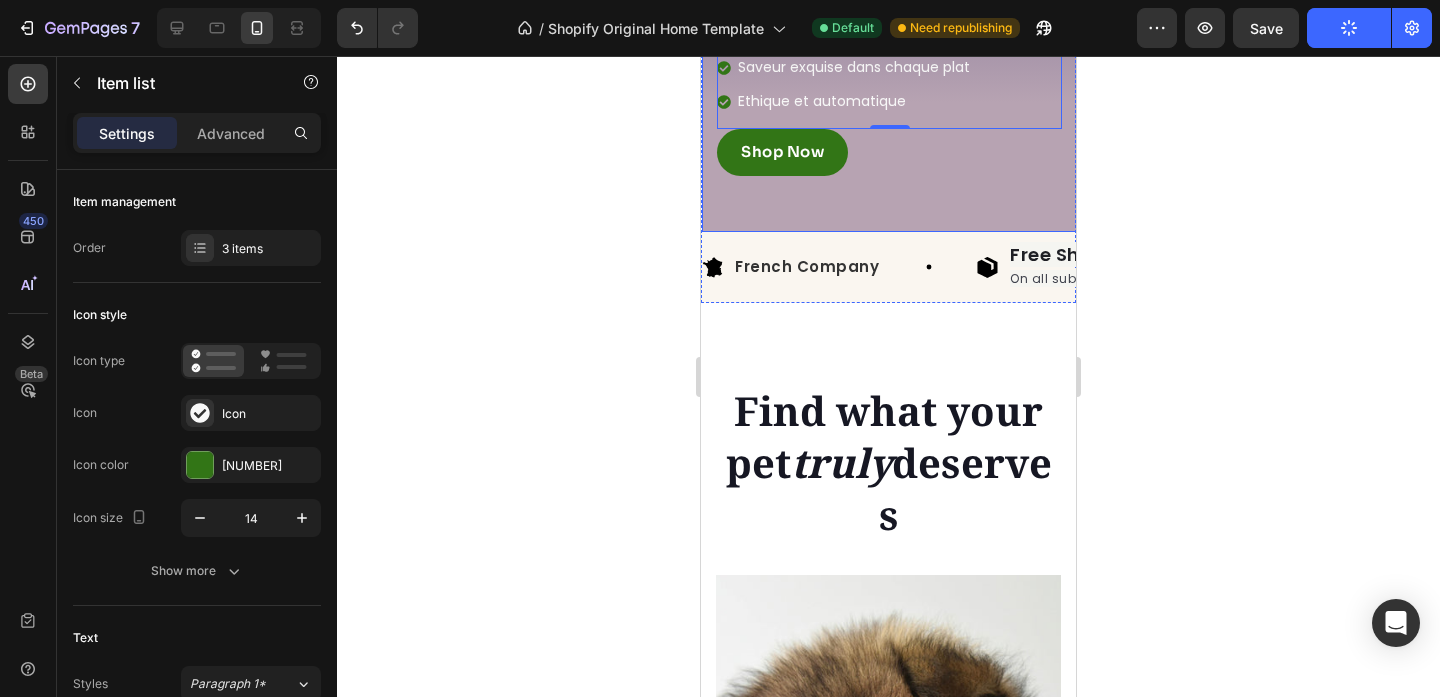 scroll, scrollTop: 673, scrollLeft: 0, axis: vertical 